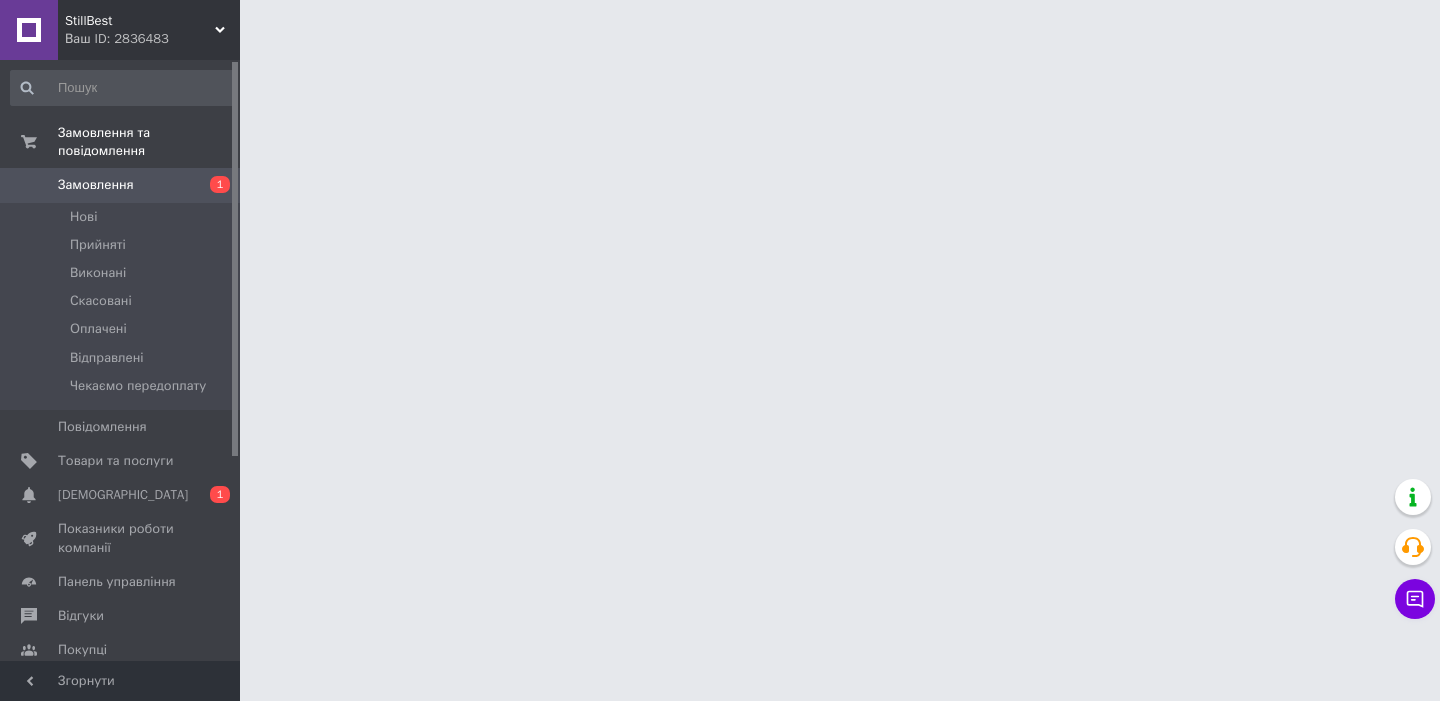 scroll, scrollTop: 0, scrollLeft: 0, axis: both 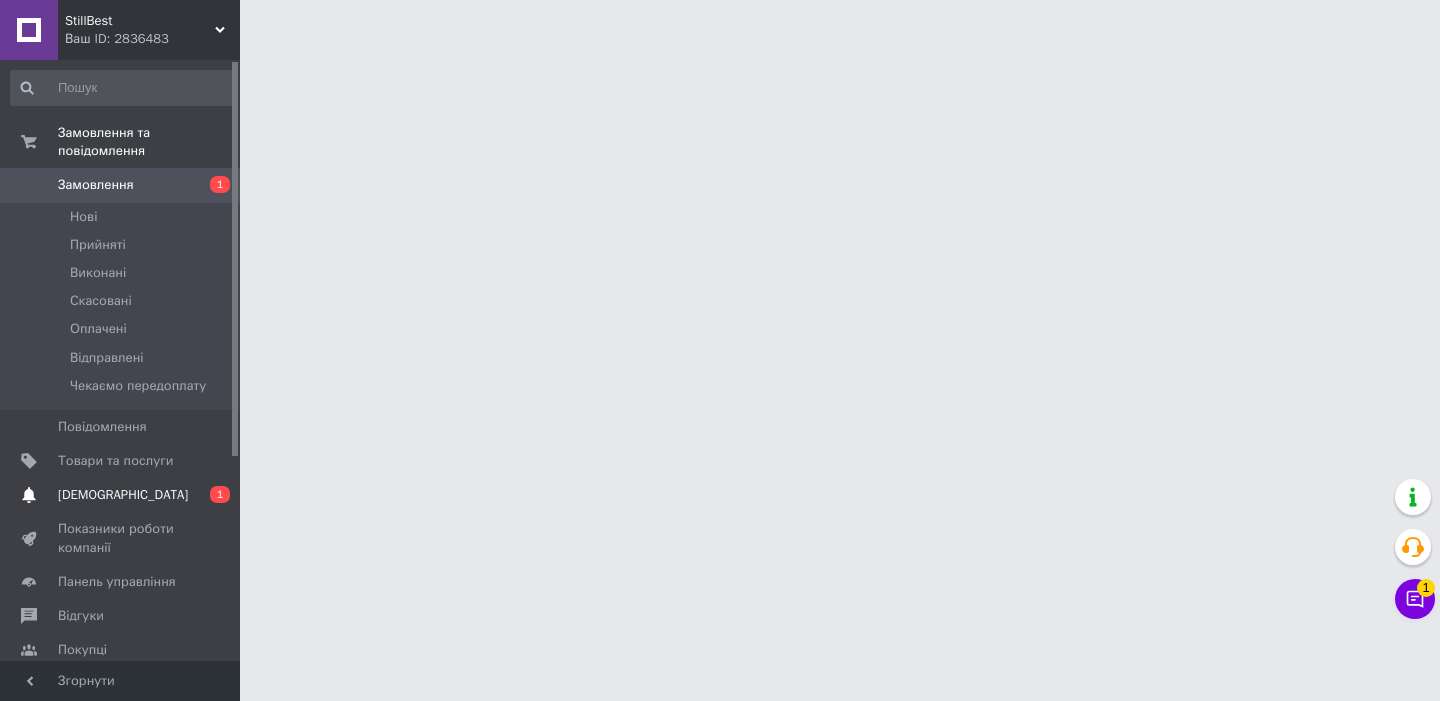 click on "[DEMOGRAPHIC_DATA]" at bounding box center [121, 495] 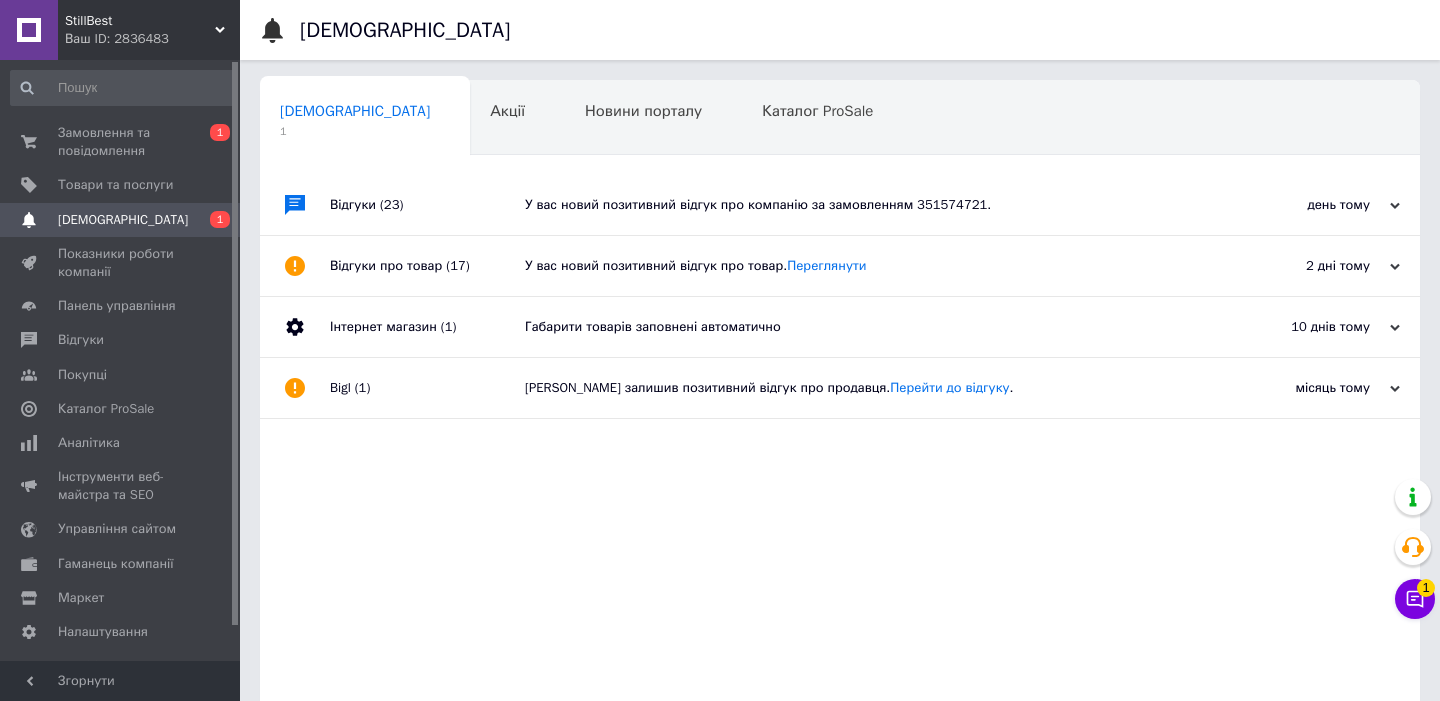 click on "У вас новий позитивний відгук про компанію за замовленням 351574721." at bounding box center (862, 205) 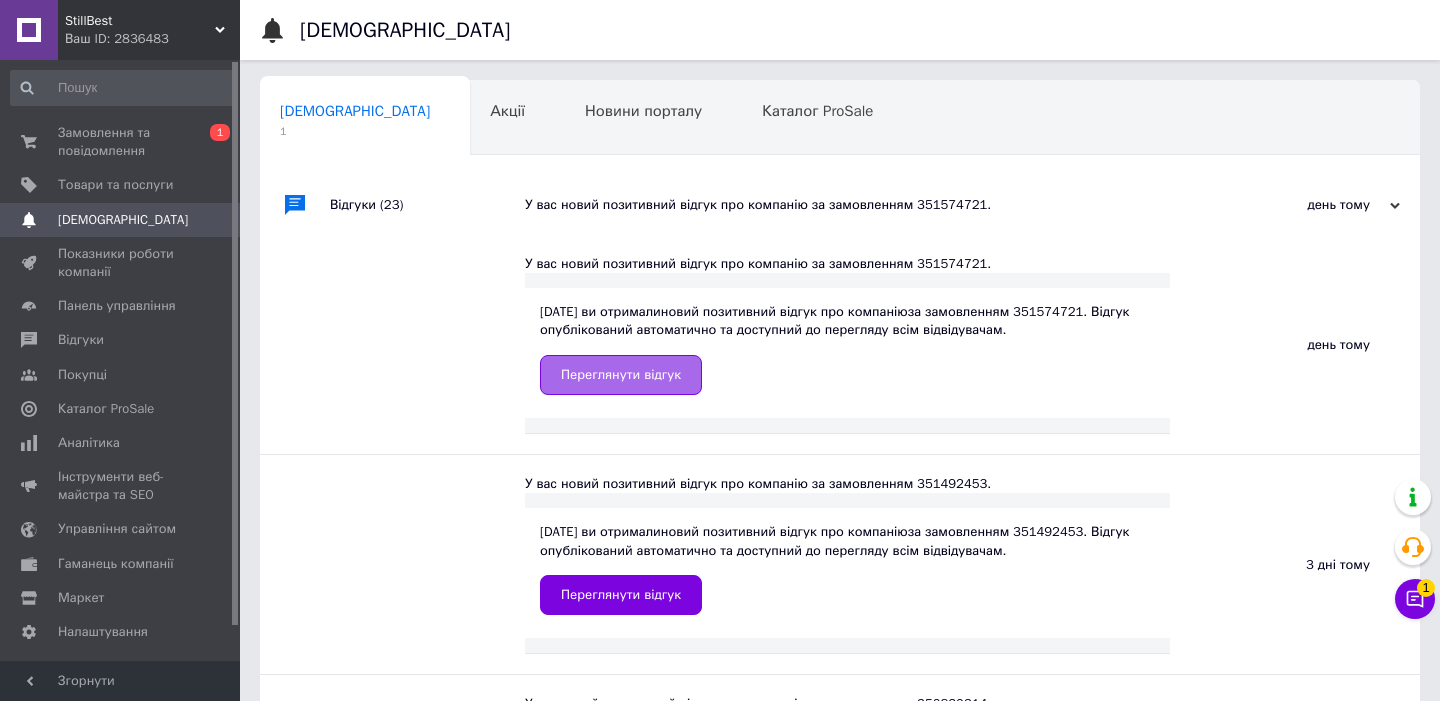 click on "Переглянути відгук" at bounding box center [621, 375] 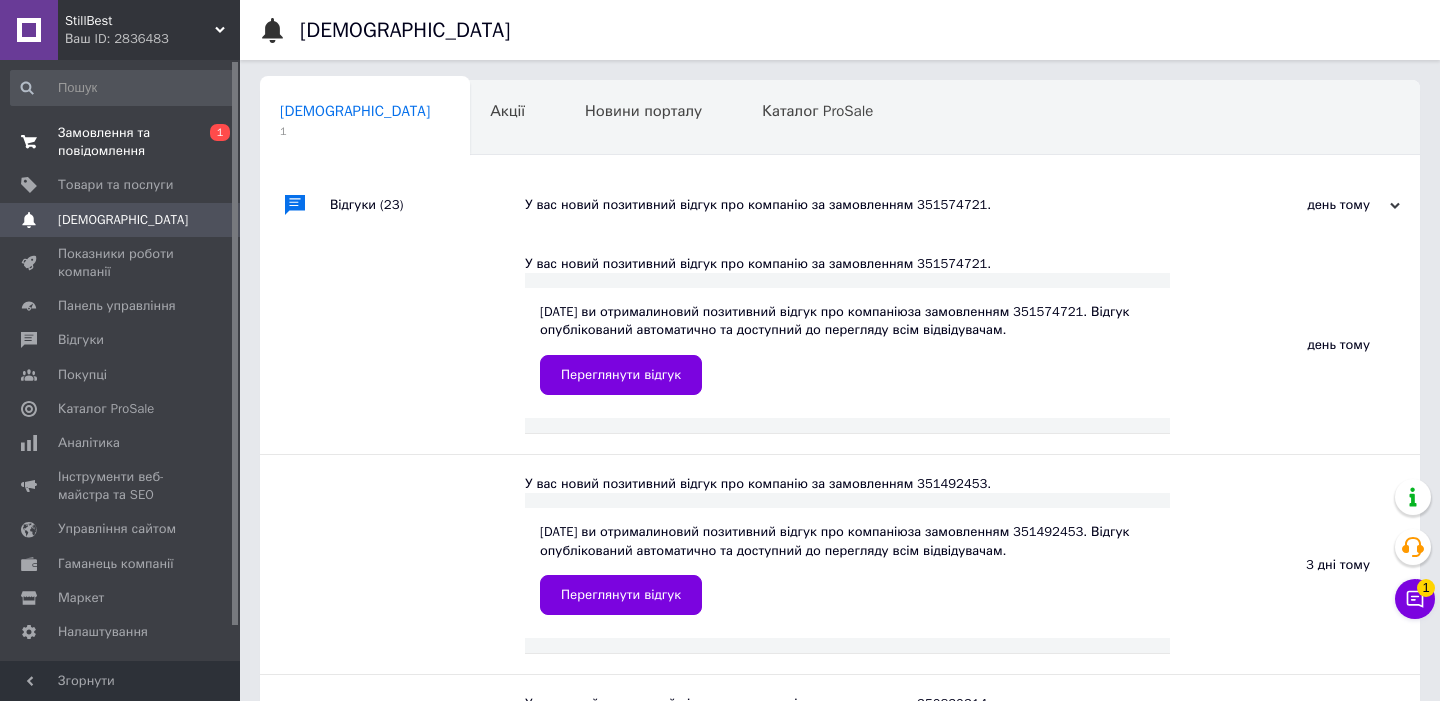 click on "Замовлення та повідомлення" at bounding box center [121, 142] 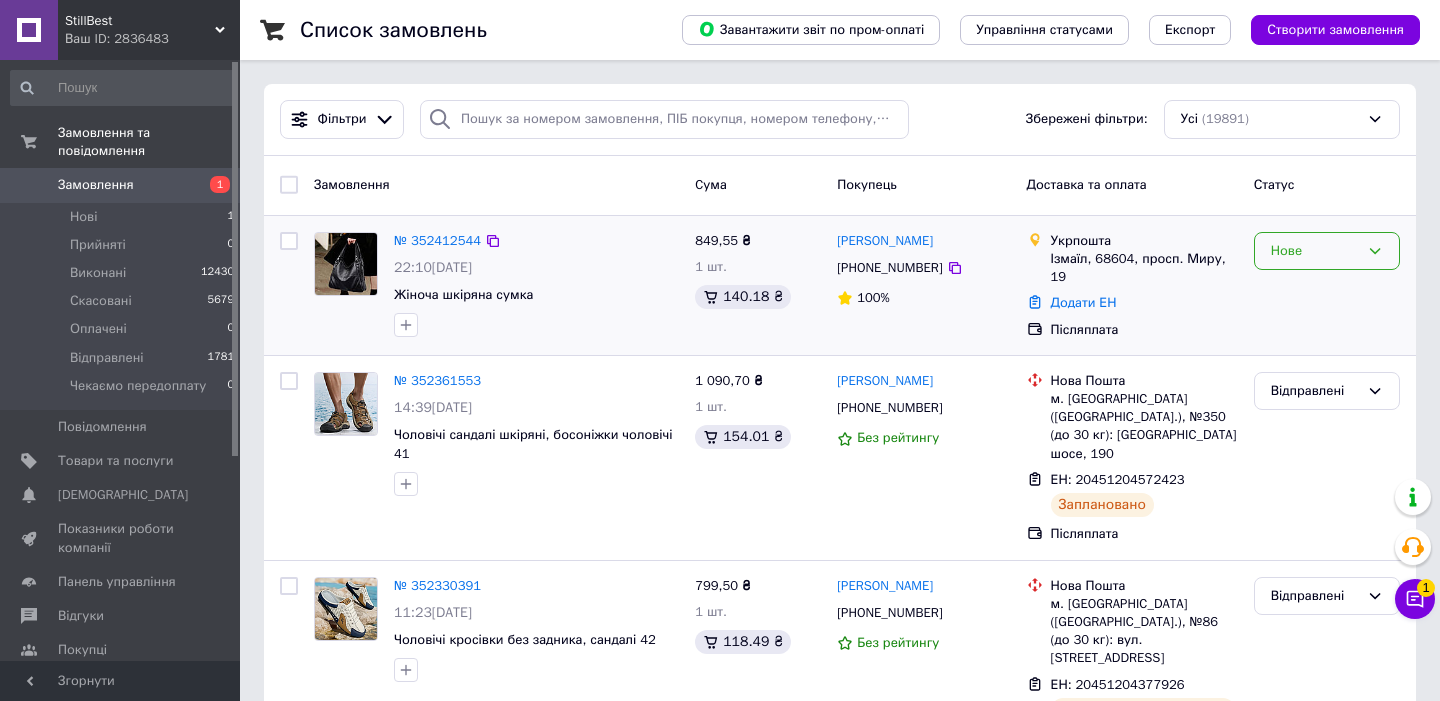 click on "Нове" at bounding box center [1315, 251] 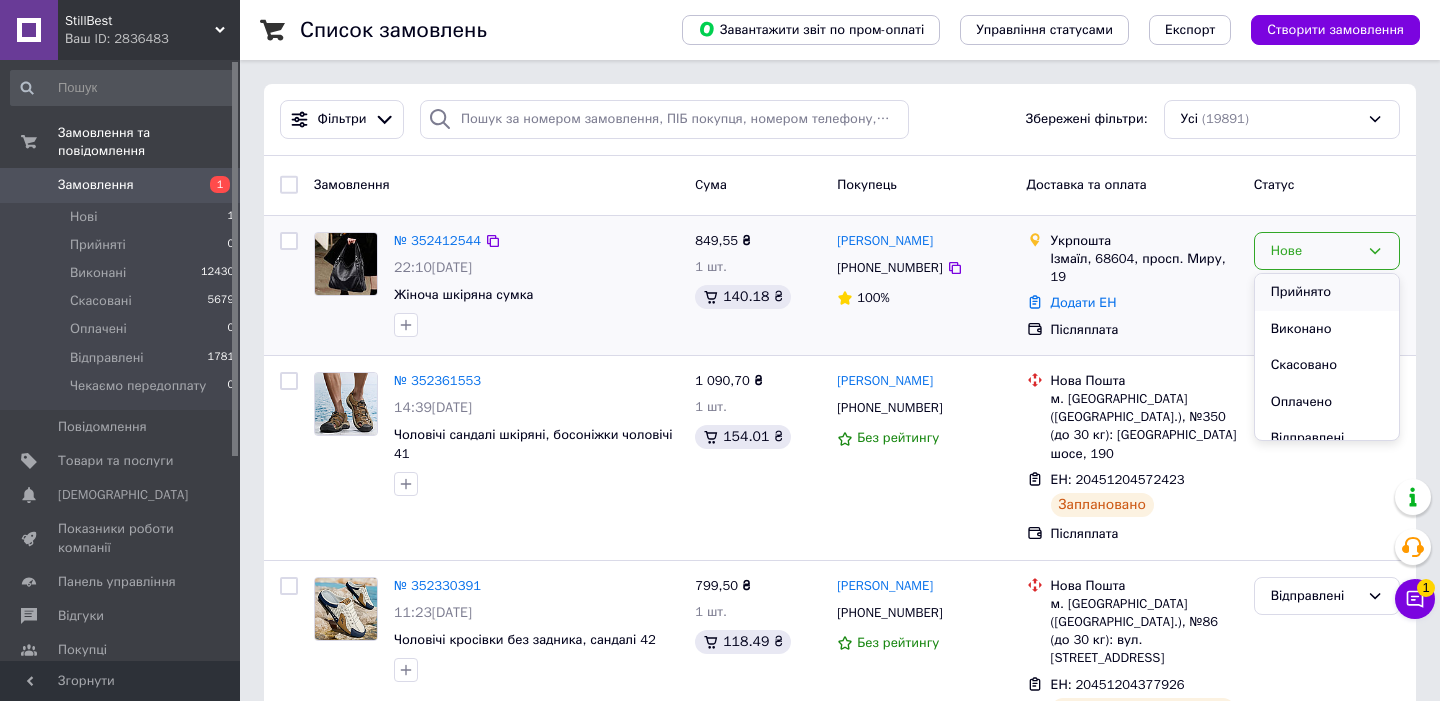 click on "Прийнято" at bounding box center (1327, 292) 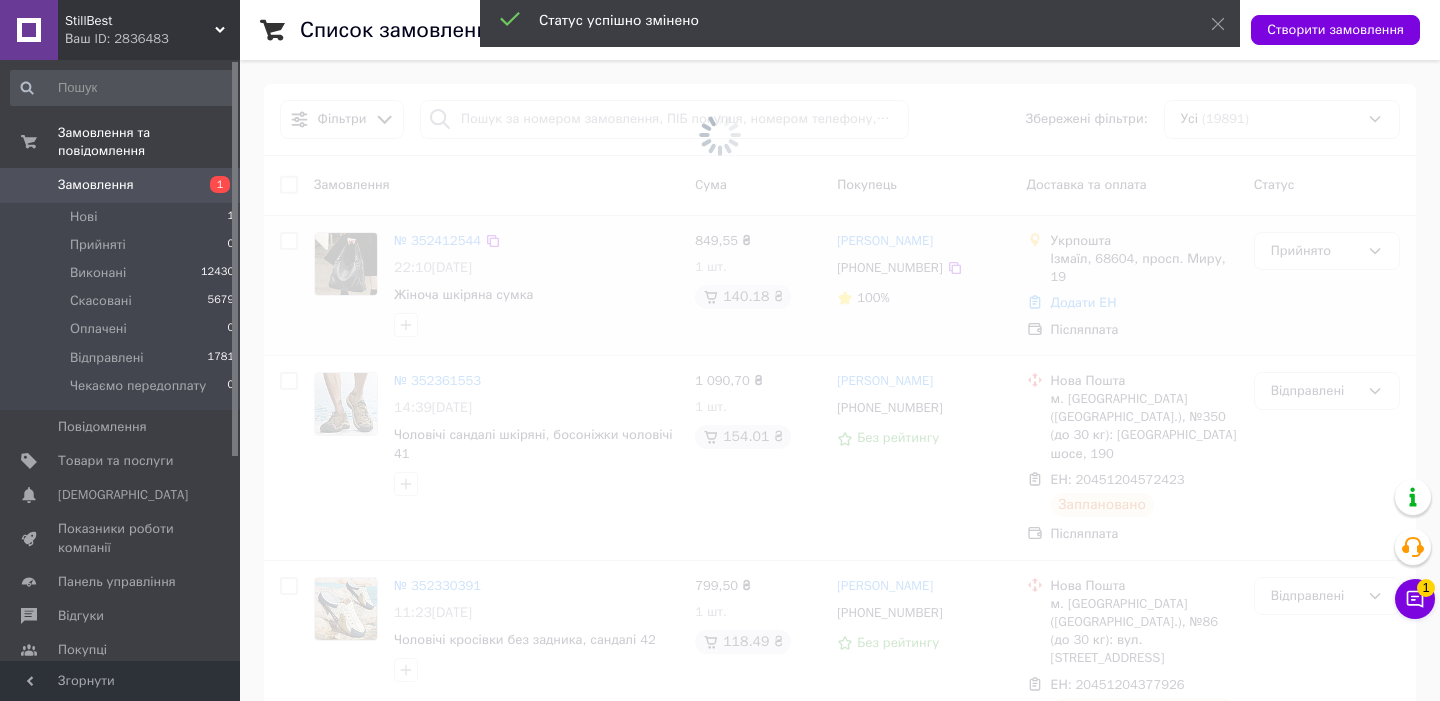 click 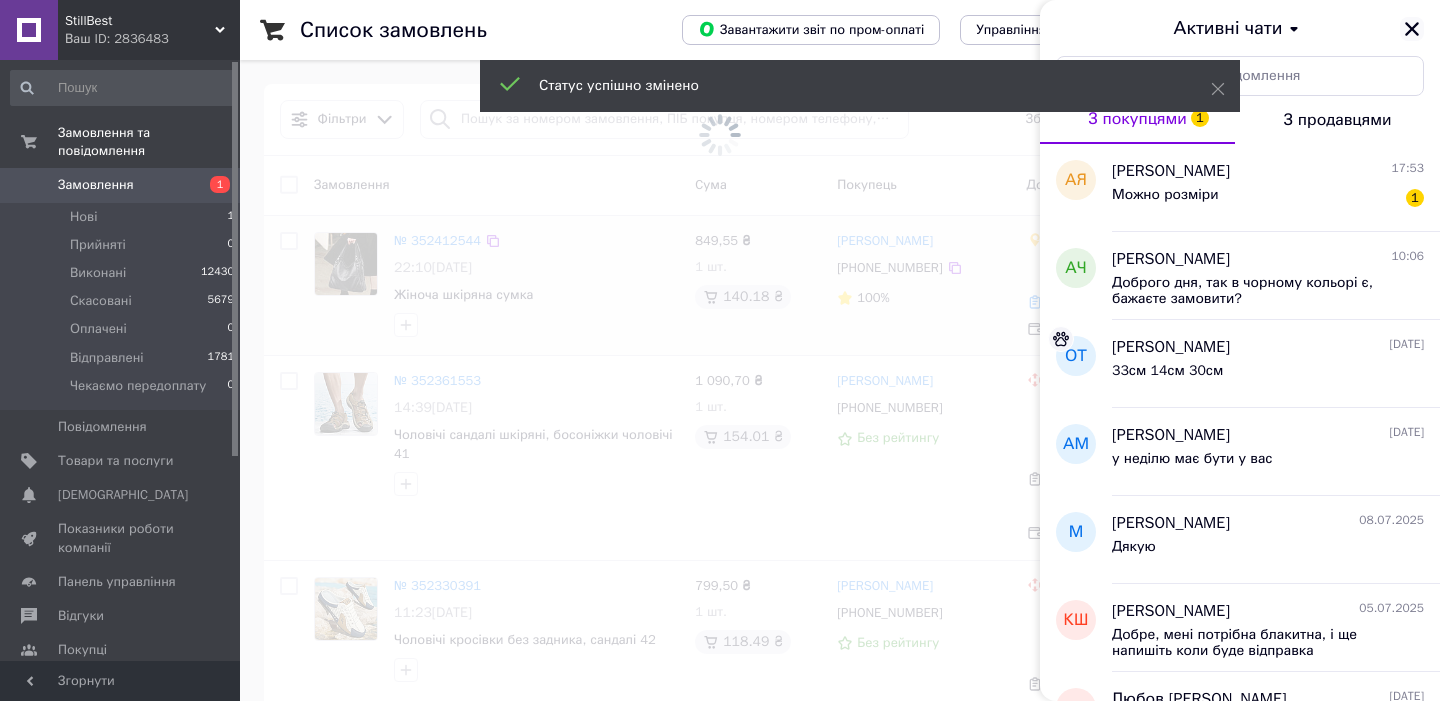 click 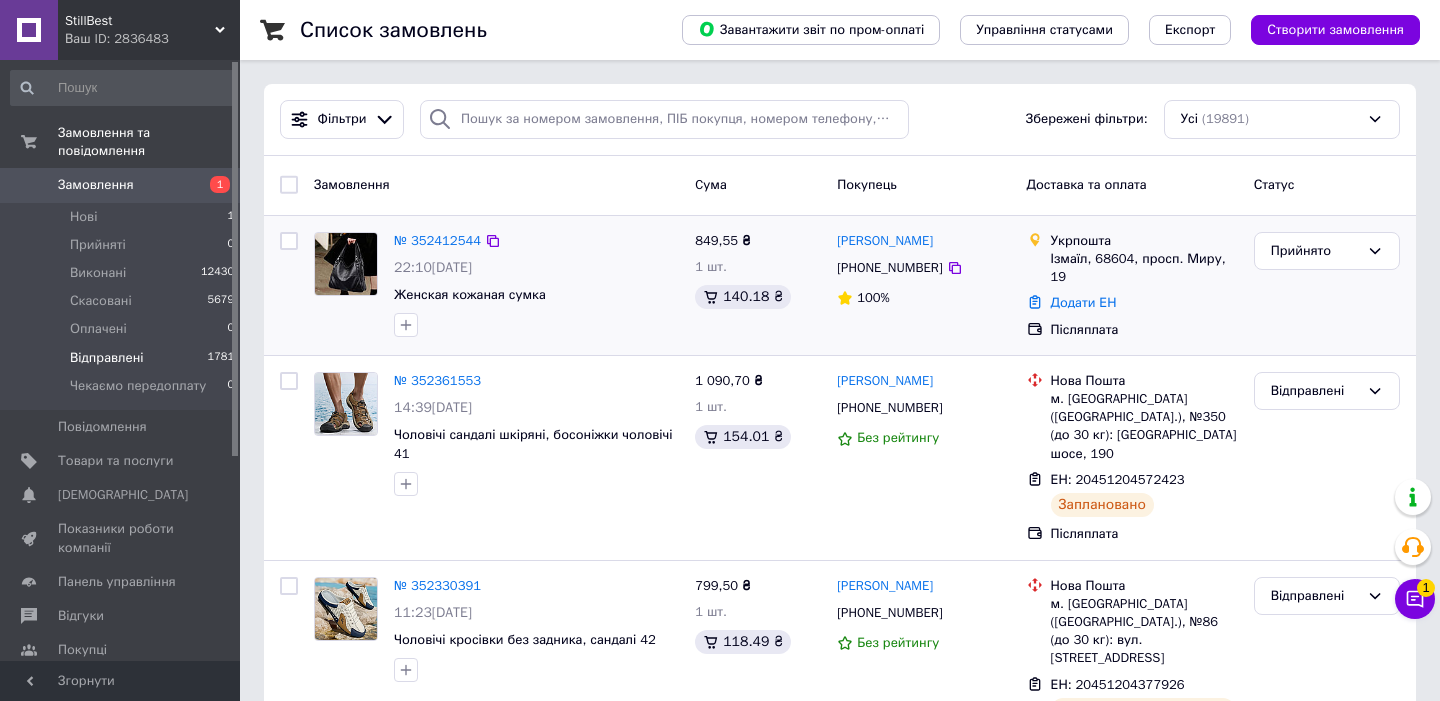 click on "Відправлені 1781" at bounding box center (123, 358) 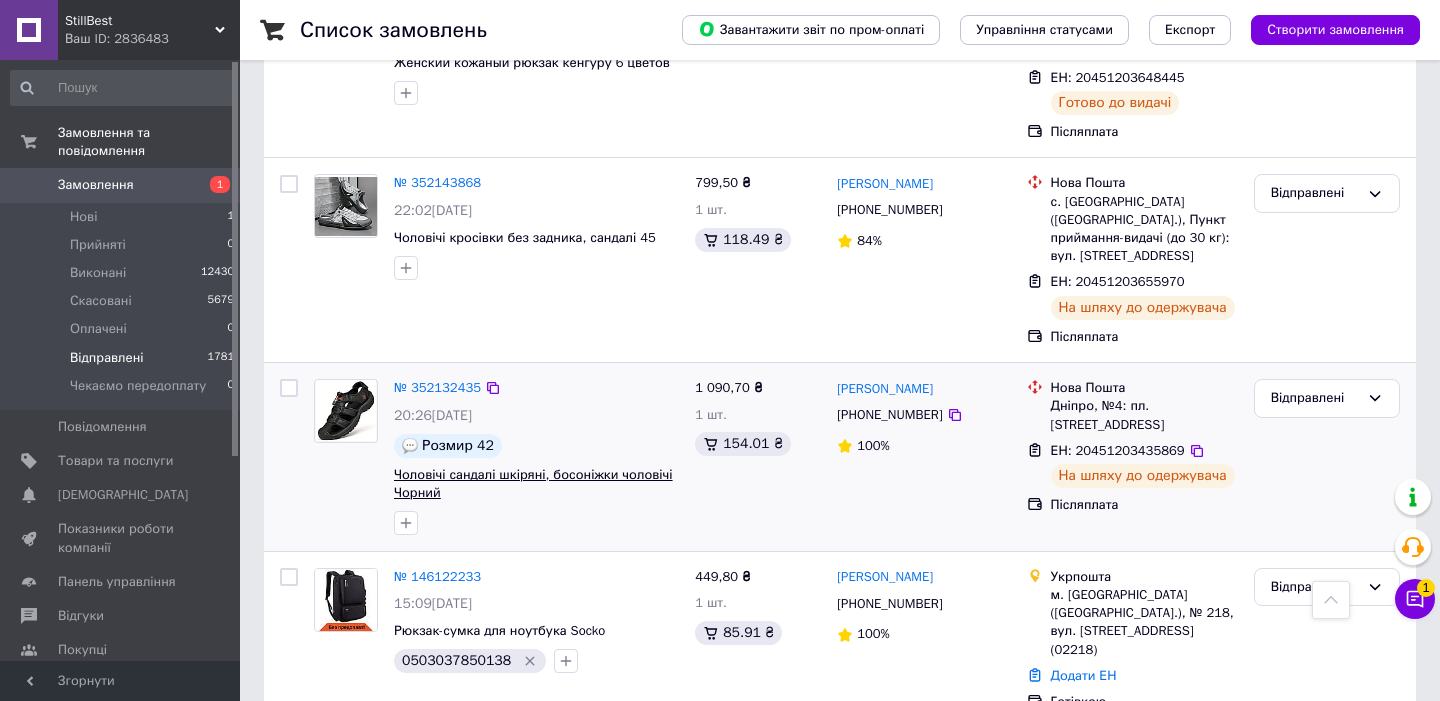 scroll, scrollTop: 1735, scrollLeft: 0, axis: vertical 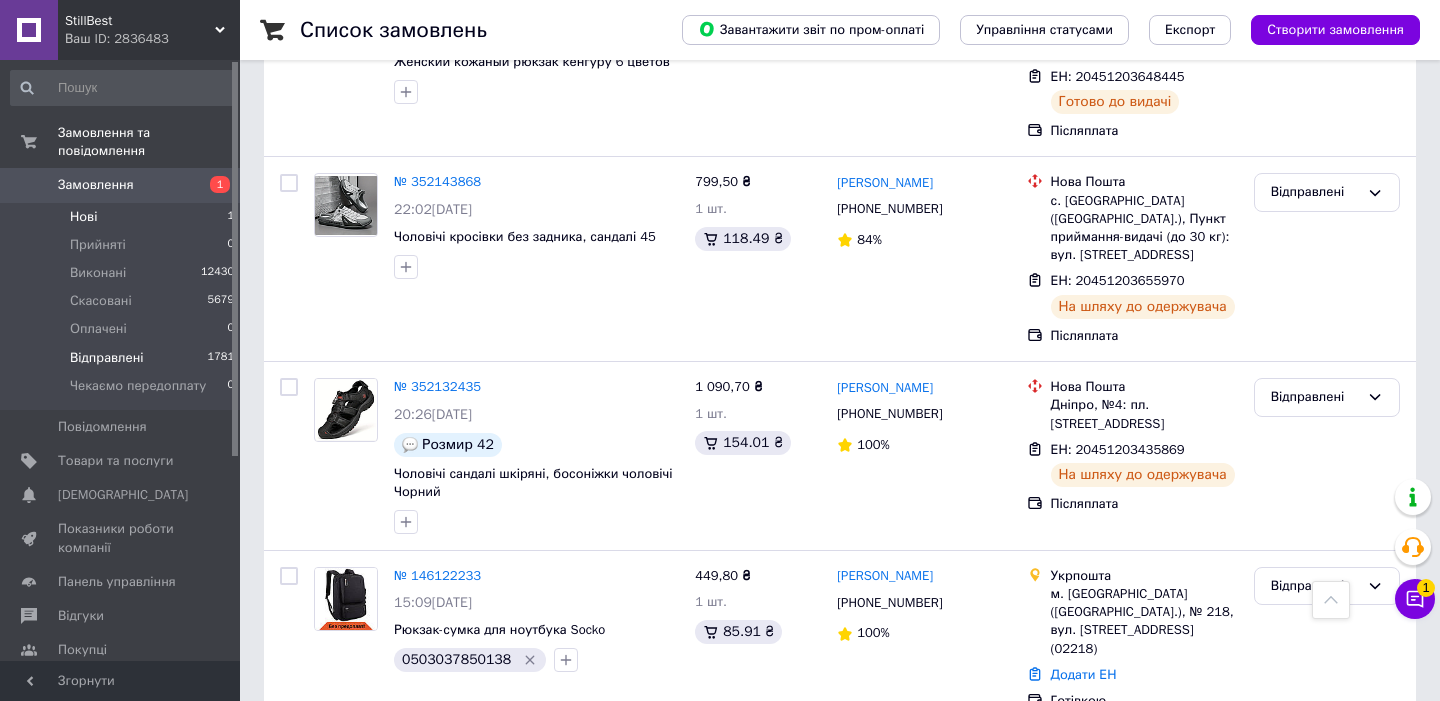 click on "Нові 1" at bounding box center [123, 217] 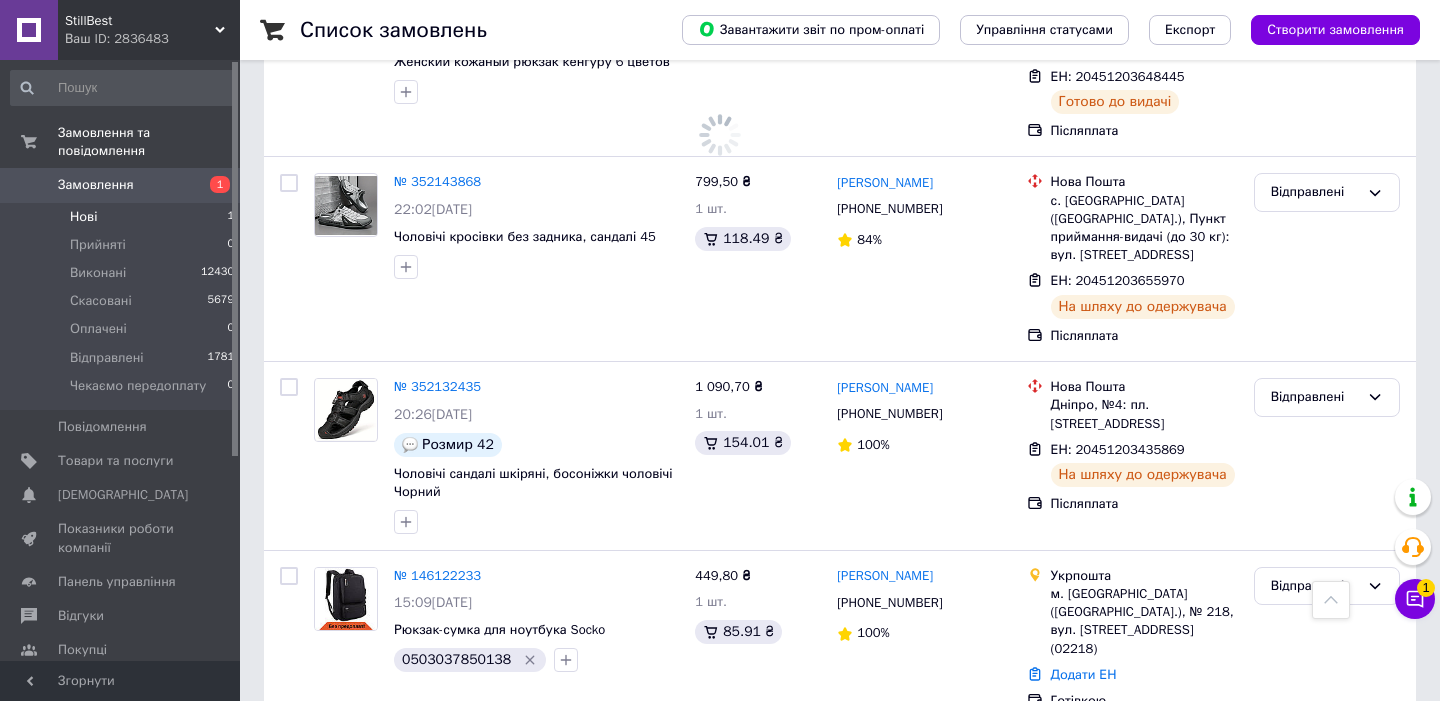 scroll, scrollTop: 0, scrollLeft: 0, axis: both 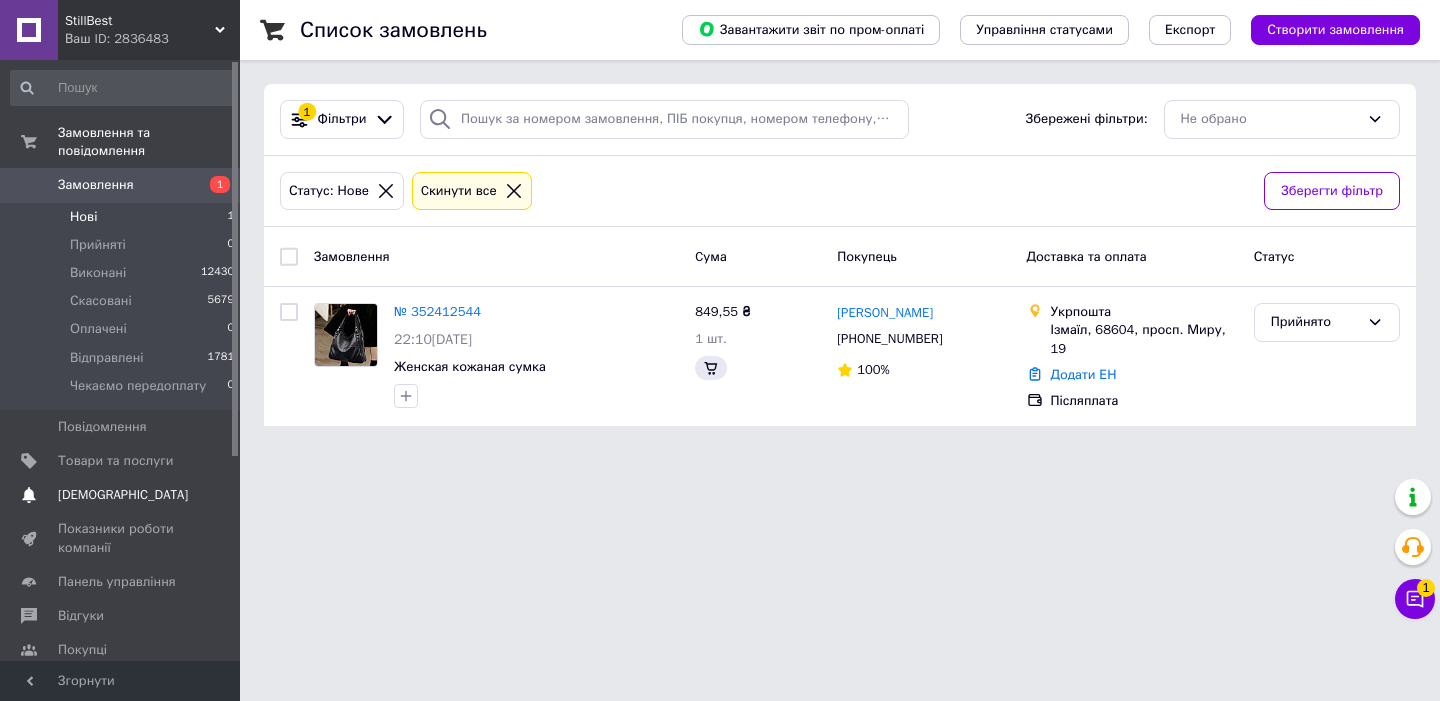 click on "[DEMOGRAPHIC_DATA]" at bounding box center [121, 495] 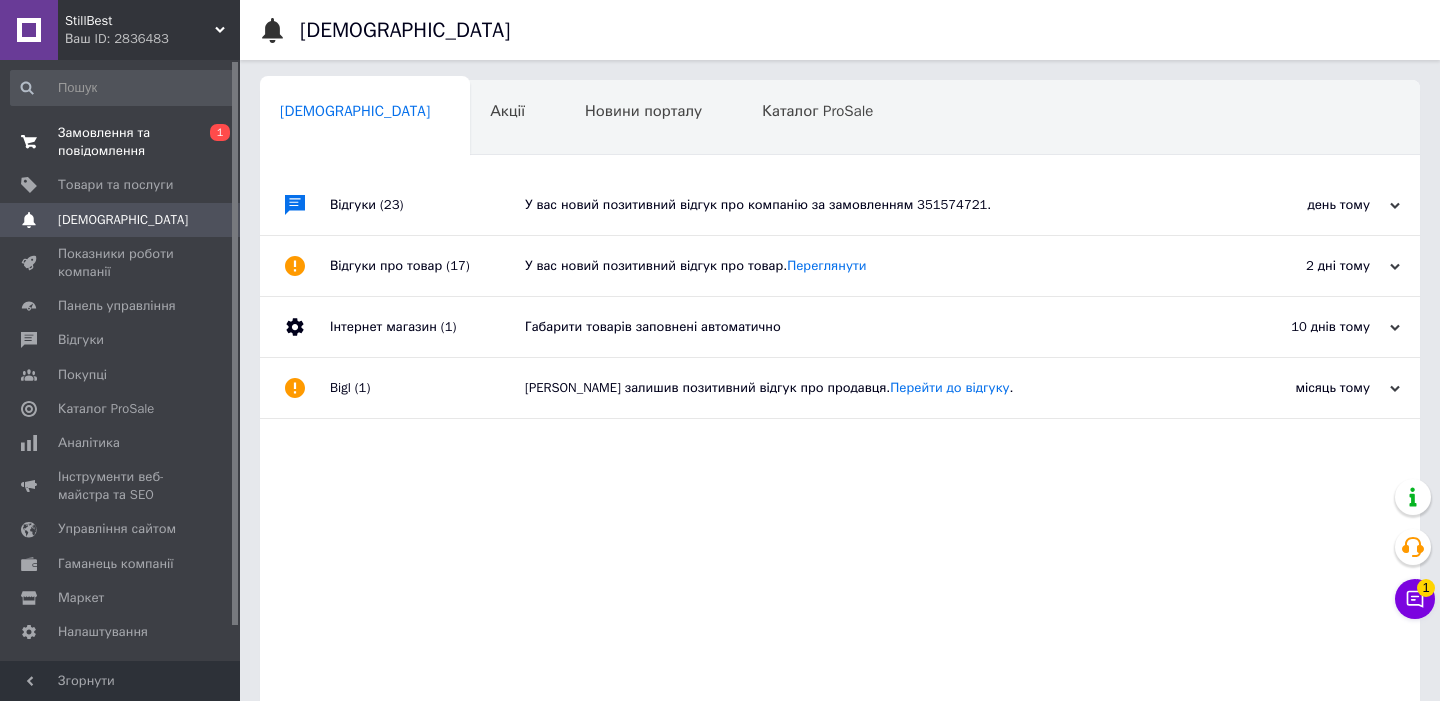 click on "Замовлення та повідомлення" at bounding box center (121, 142) 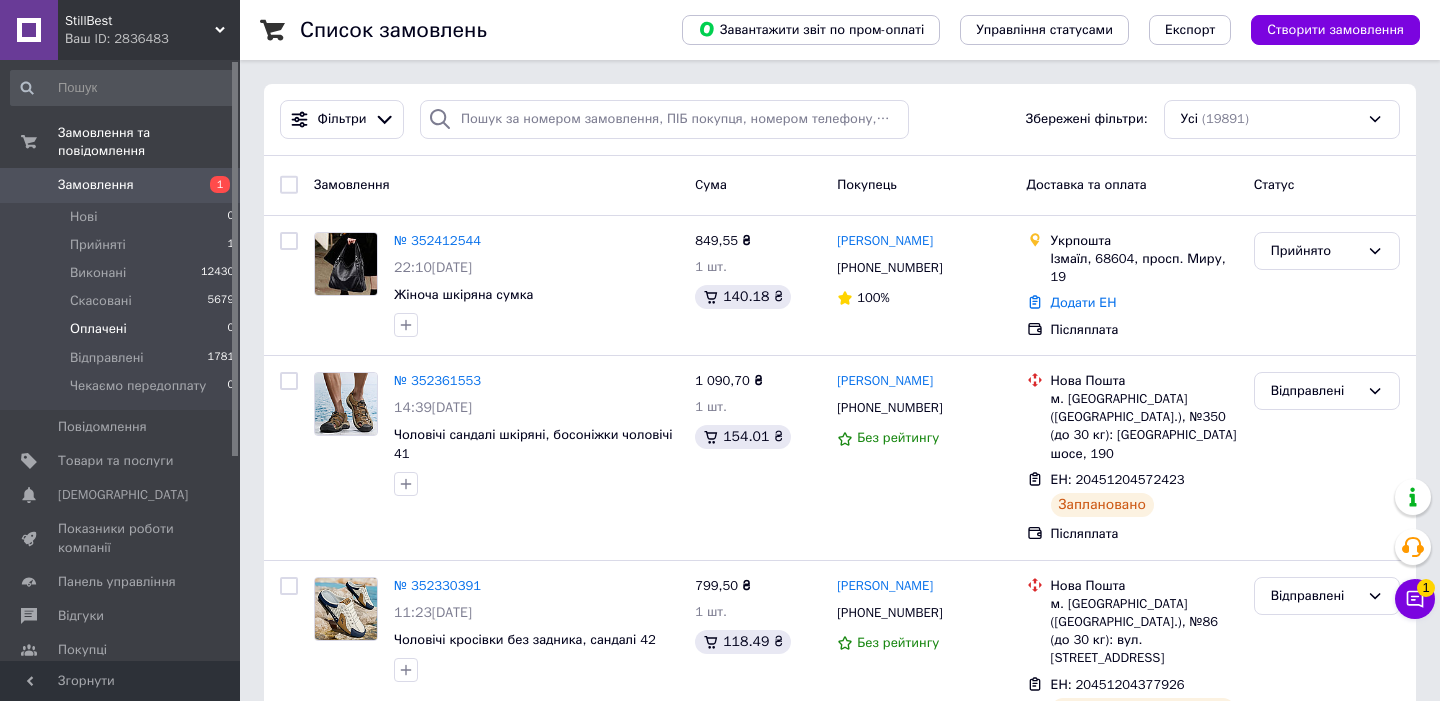 click on "Оплачені 0" at bounding box center [123, 329] 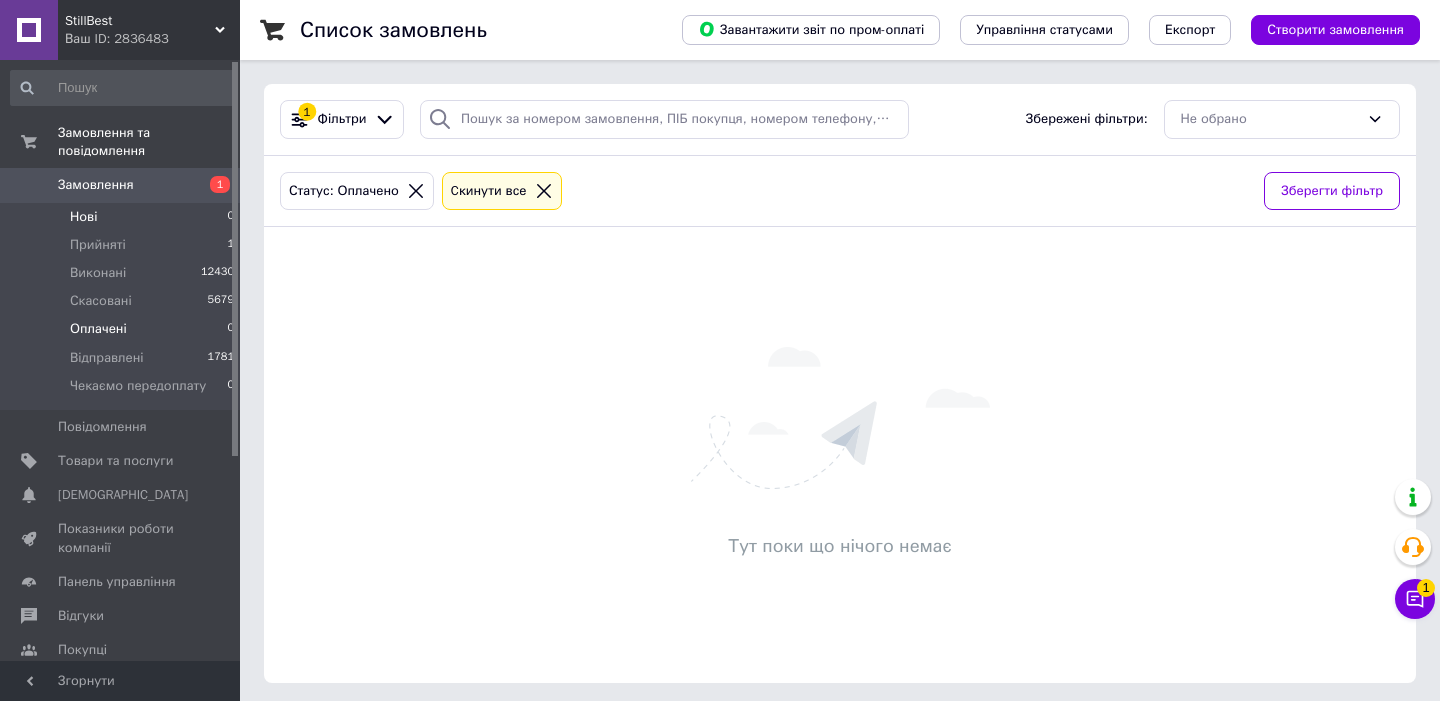 click on "Нові 0" at bounding box center (123, 217) 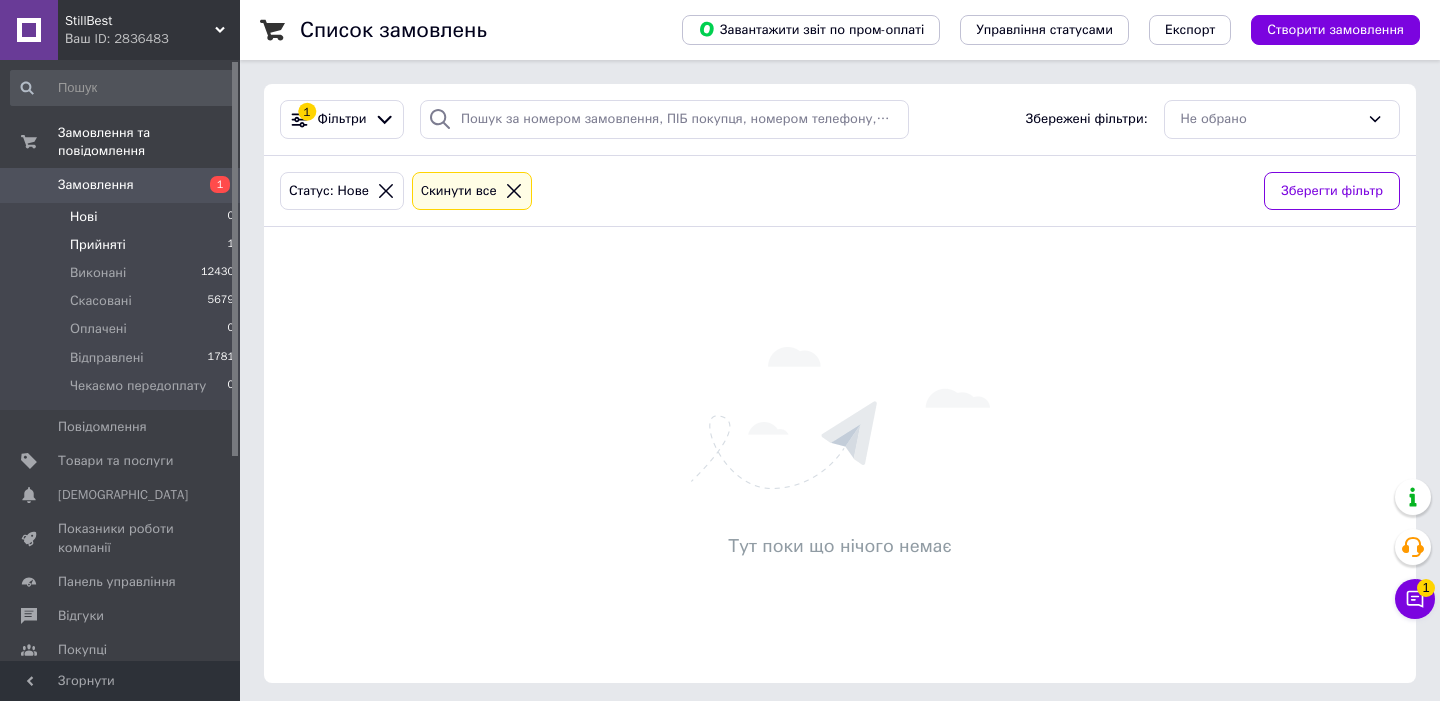 click on "Прийняті 1" at bounding box center (123, 245) 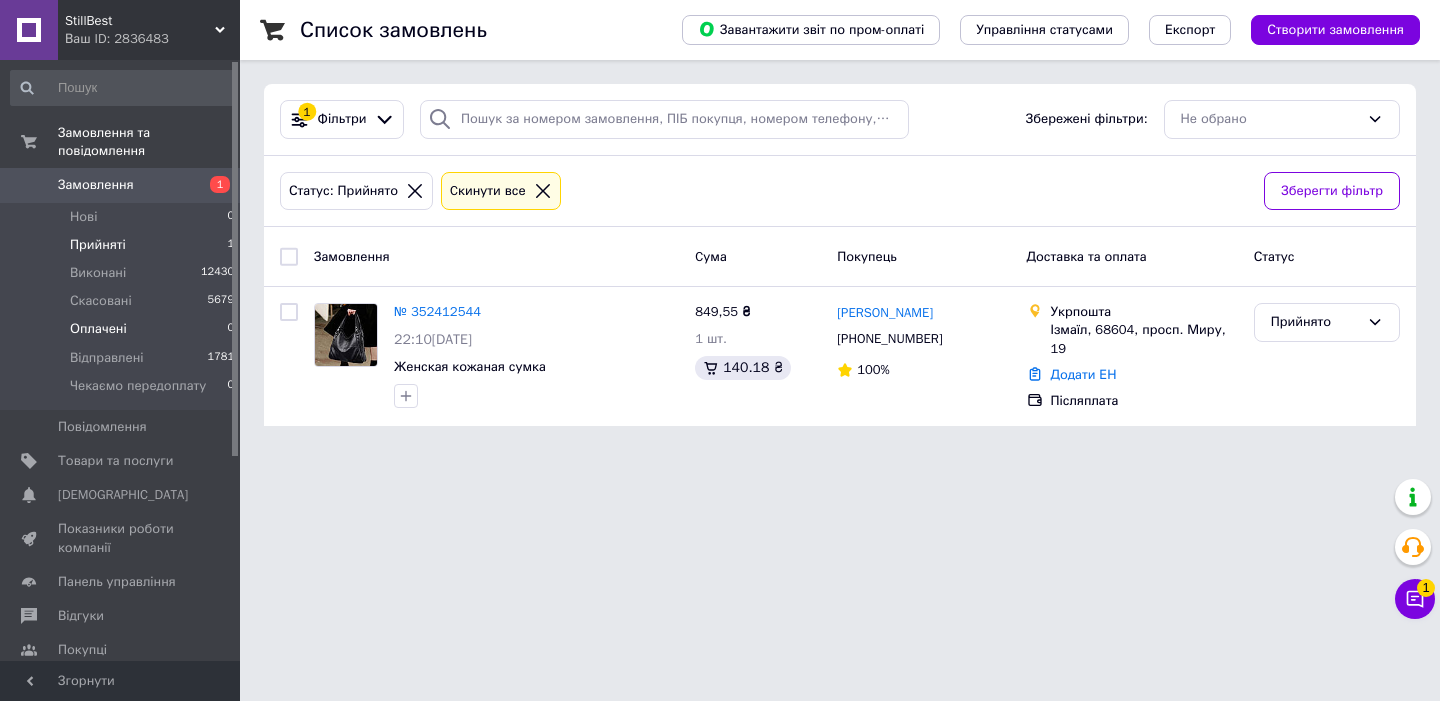 click on "Оплачені 0" at bounding box center [123, 329] 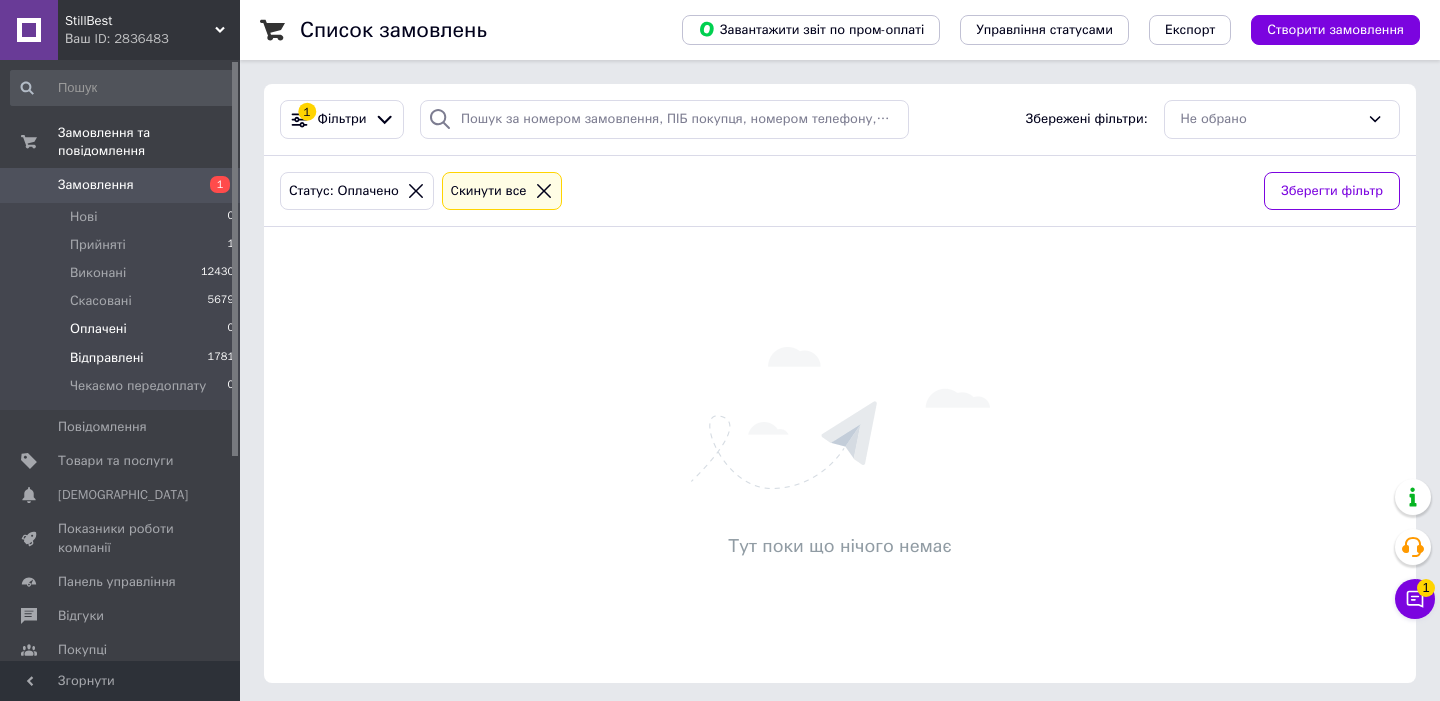 click on "Відправлені 1781" at bounding box center [123, 358] 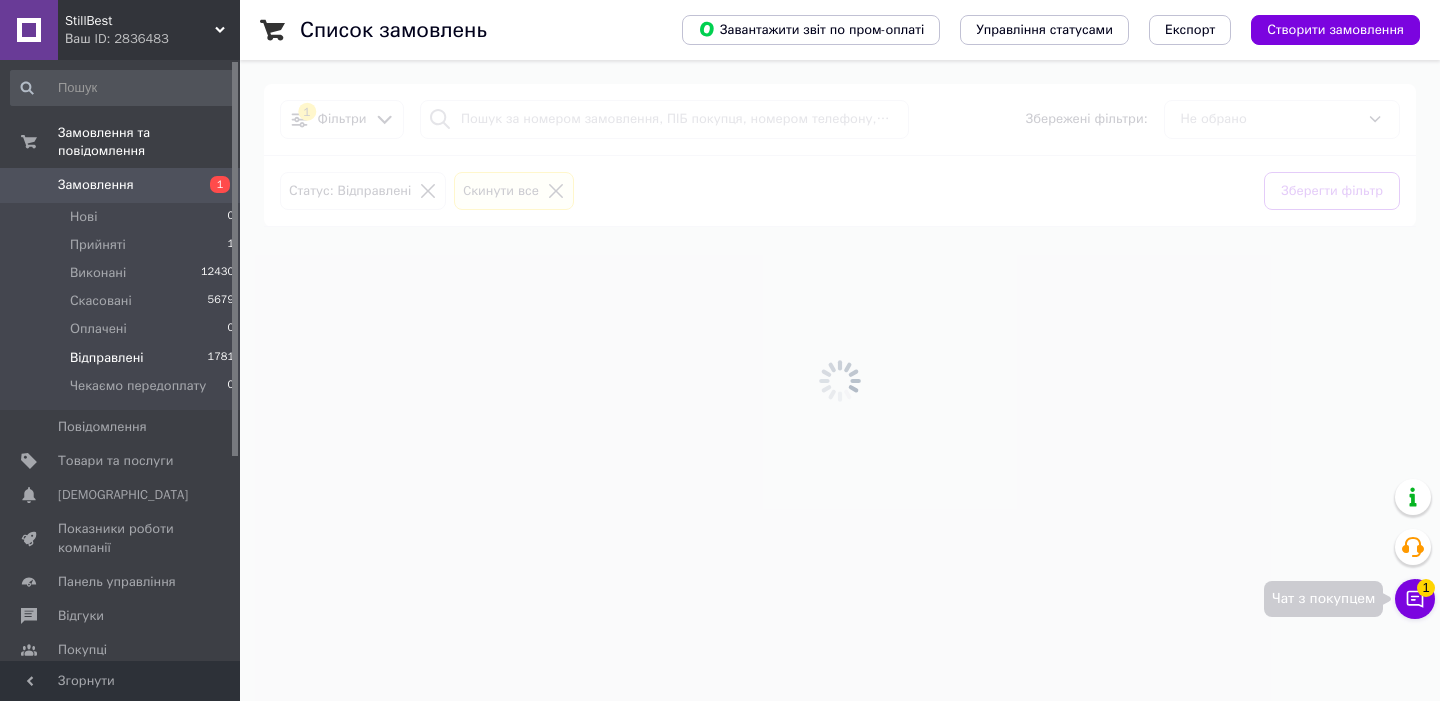 click on "Чат з покупцем 1" at bounding box center (1415, 599) 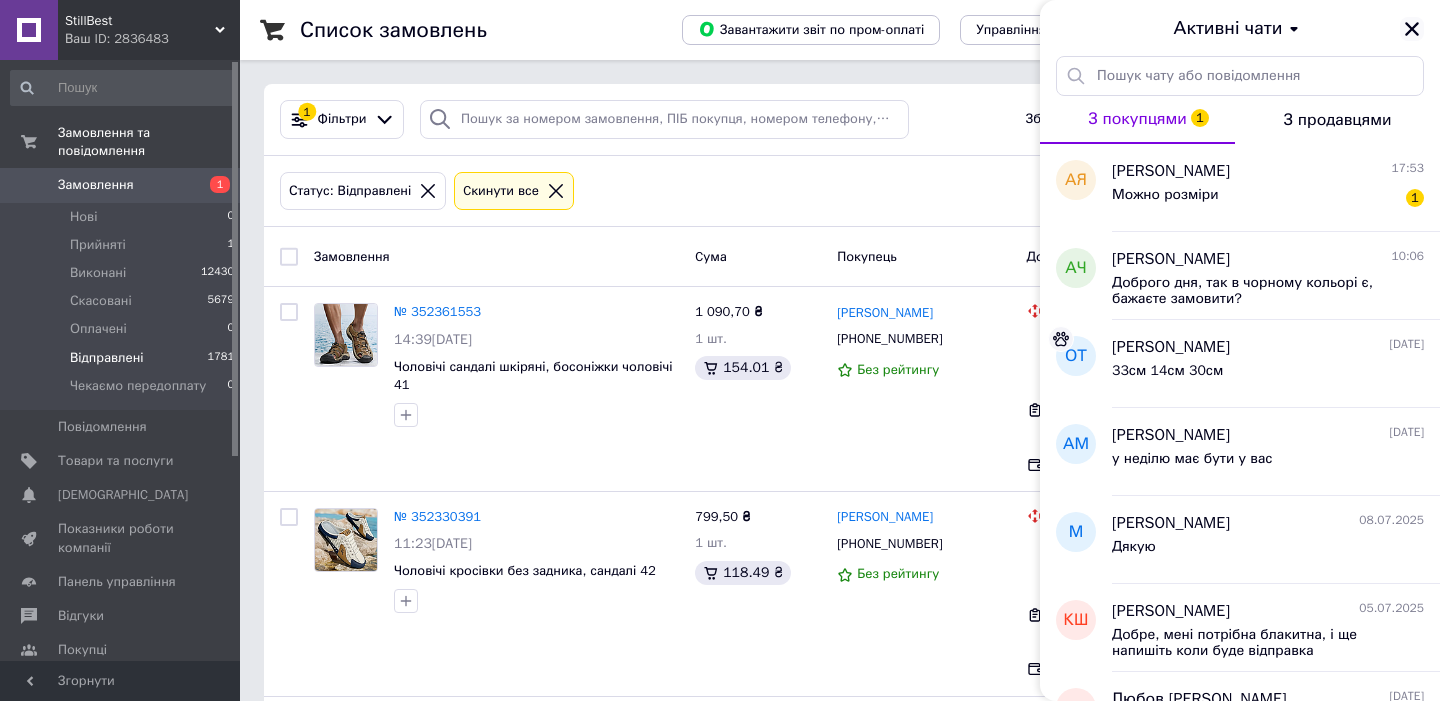click 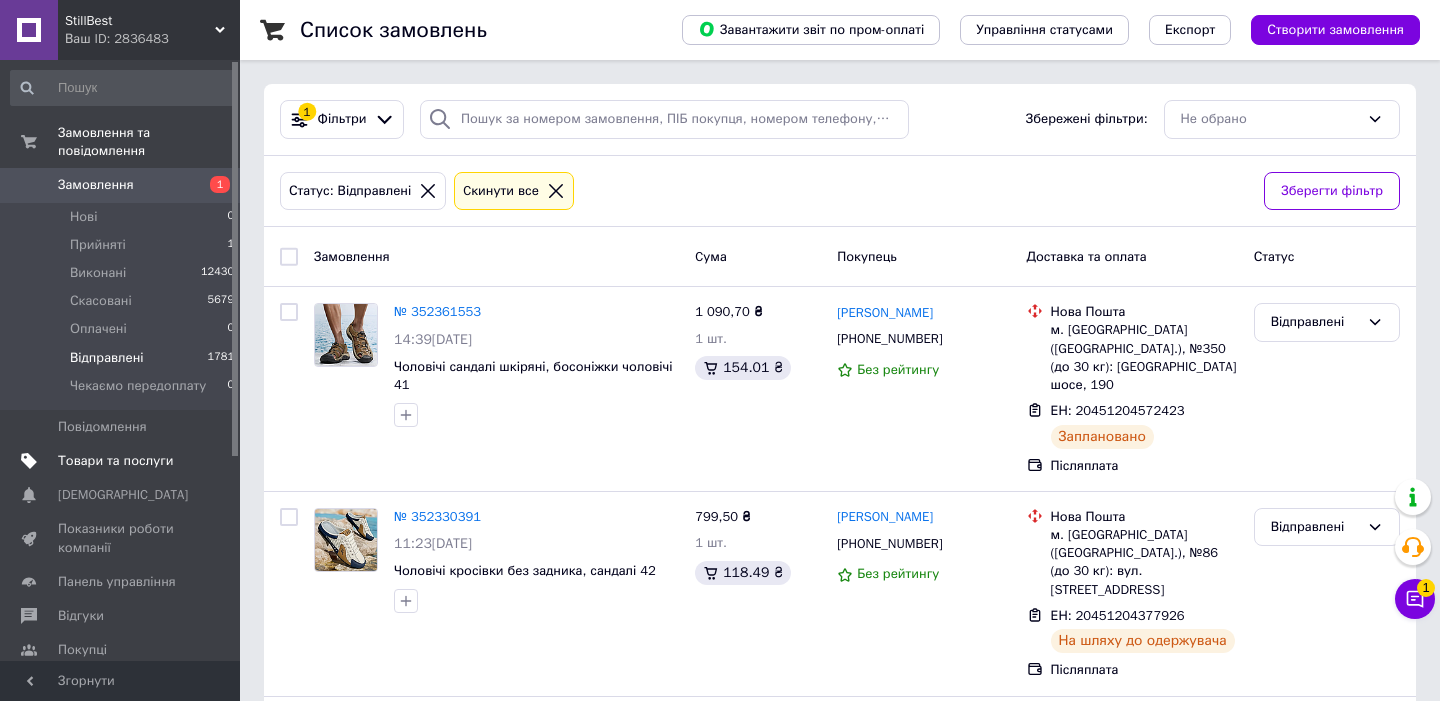 click on "Товари та послуги" at bounding box center [115, 461] 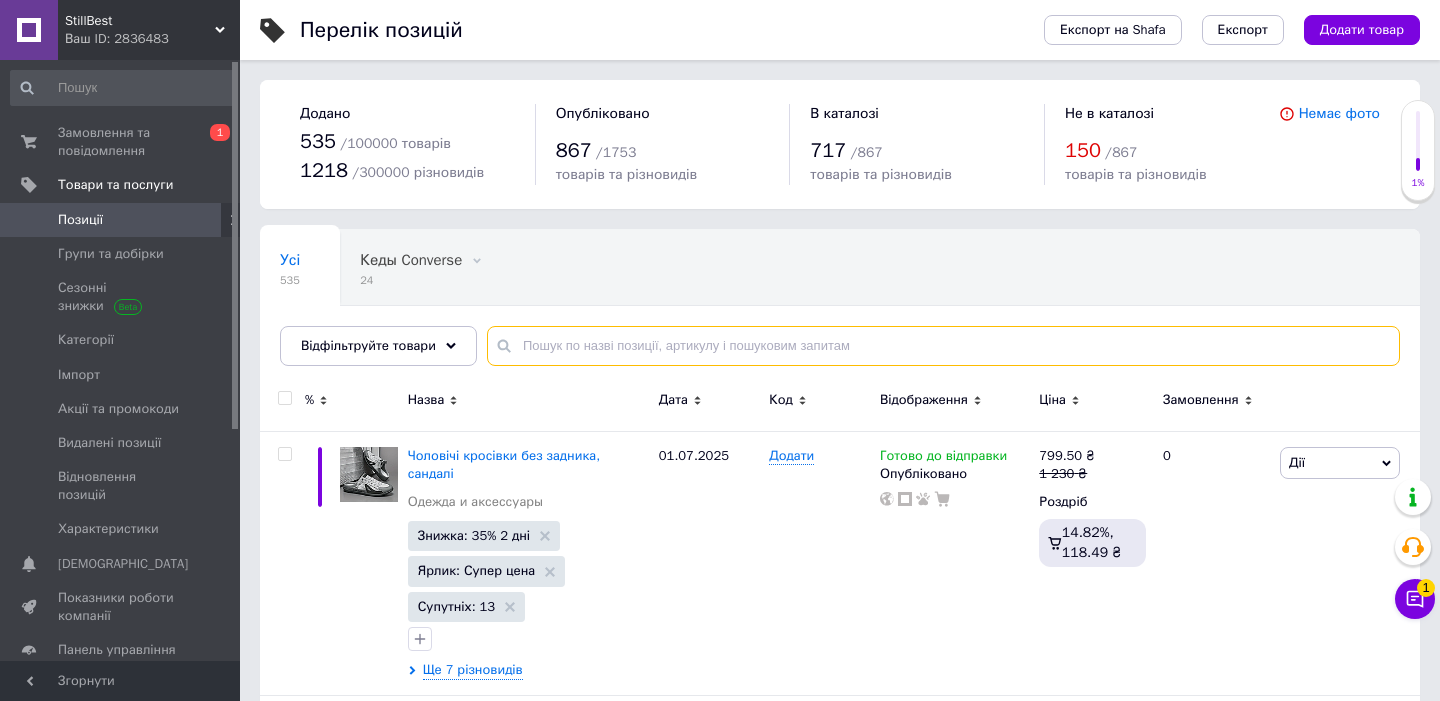 click at bounding box center [943, 346] 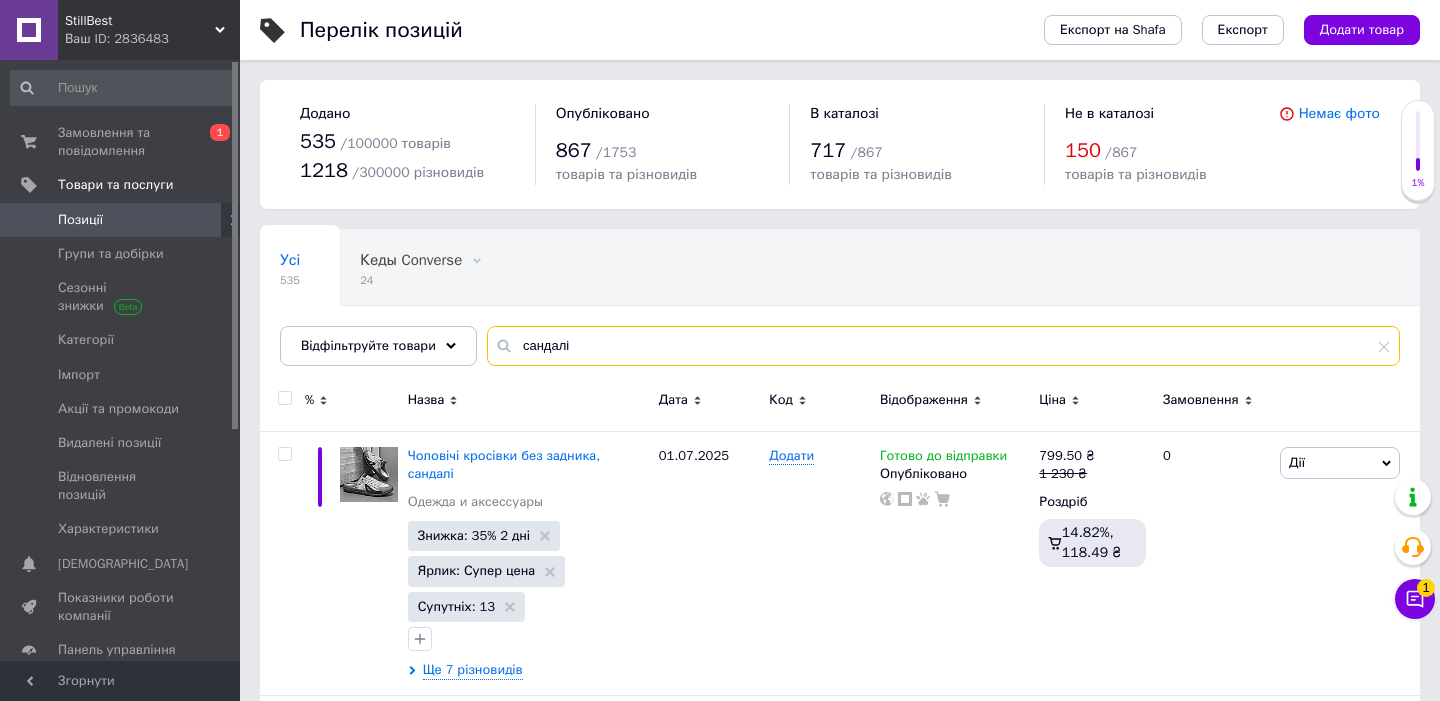 type on "сандалі" 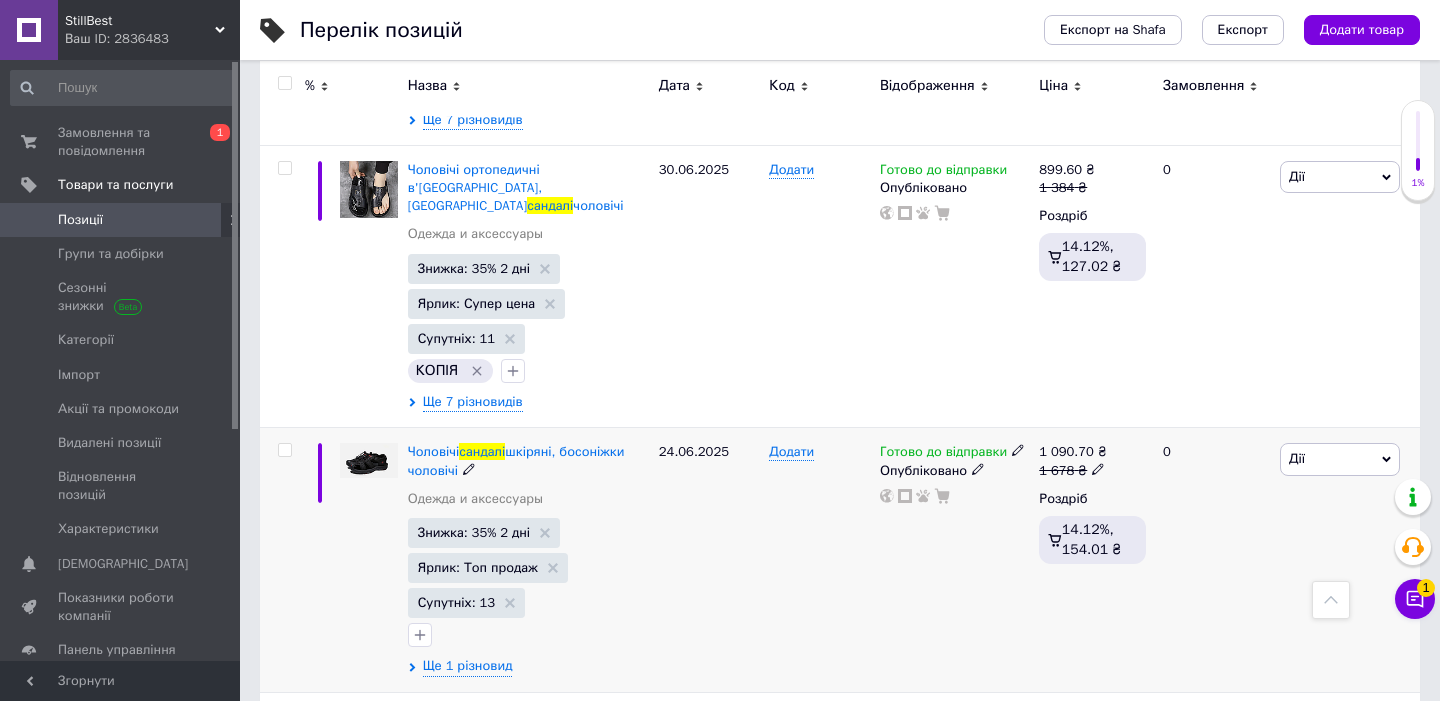 scroll, scrollTop: 1689, scrollLeft: 0, axis: vertical 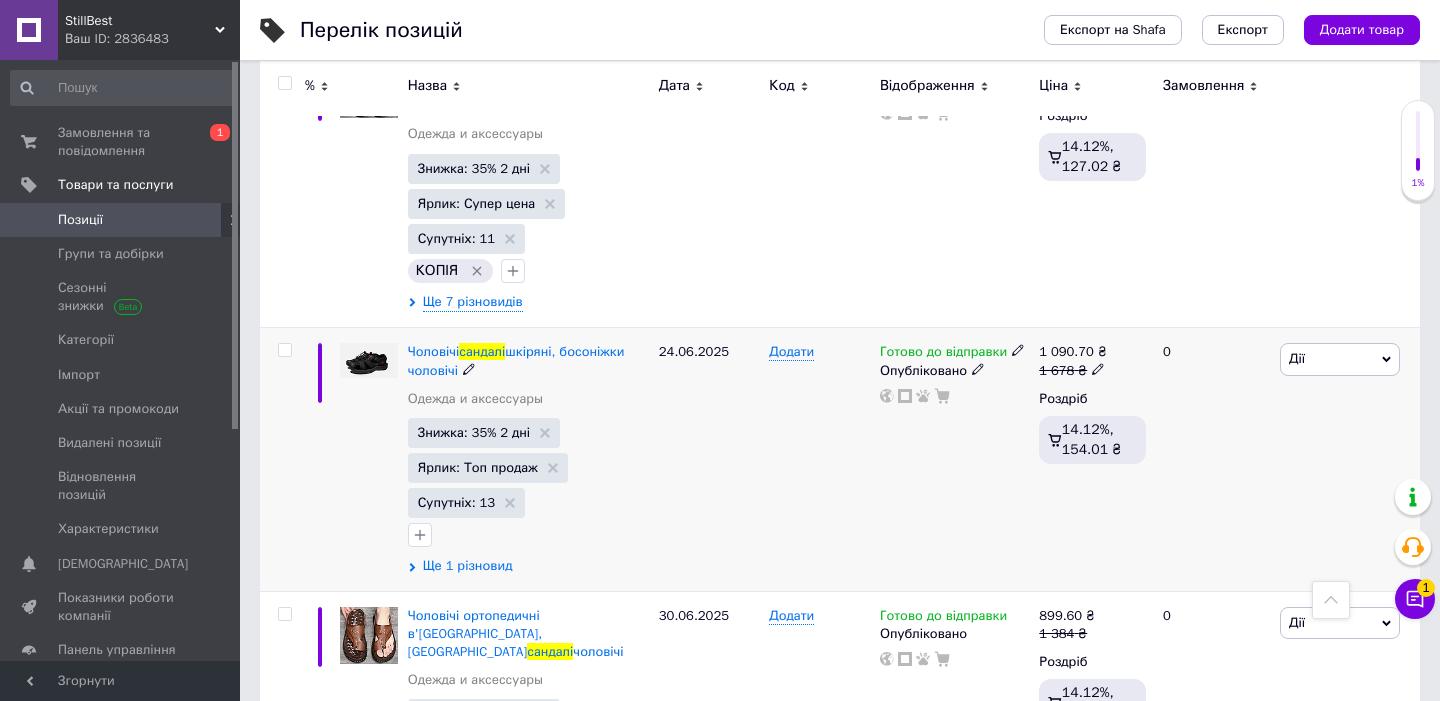 click on "Чоловічі  сандалі  шкіряні, босоніжки чоловічі Одежда и аксессуары Знижка: 35% 2 дні Ярлик: Топ продаж Супутніх: 13 Ще 1 різновид" at bounding box center (528, 459) 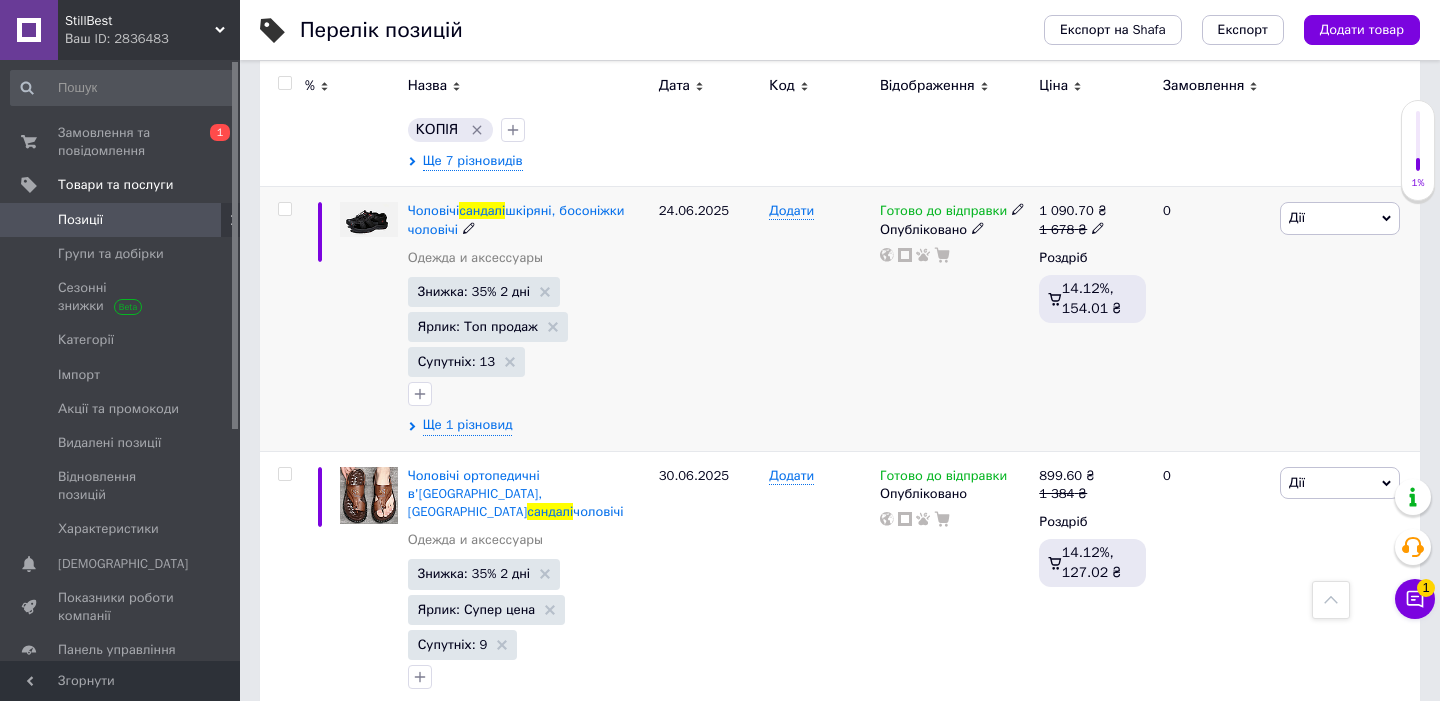 scroll, scrollTop: 1840, scrollLeft: 0, axis: vertical 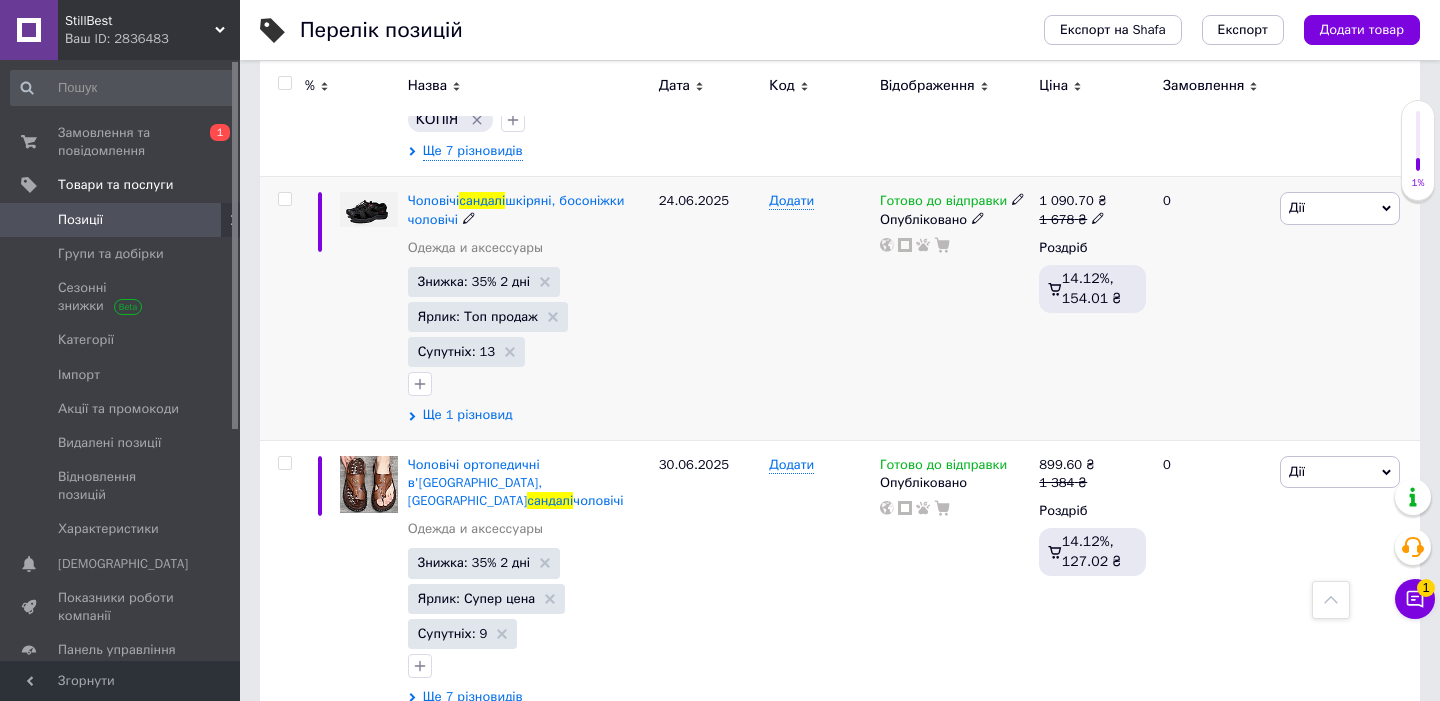 click on "Ще 1 різновид" at bounding box center (468, 415) 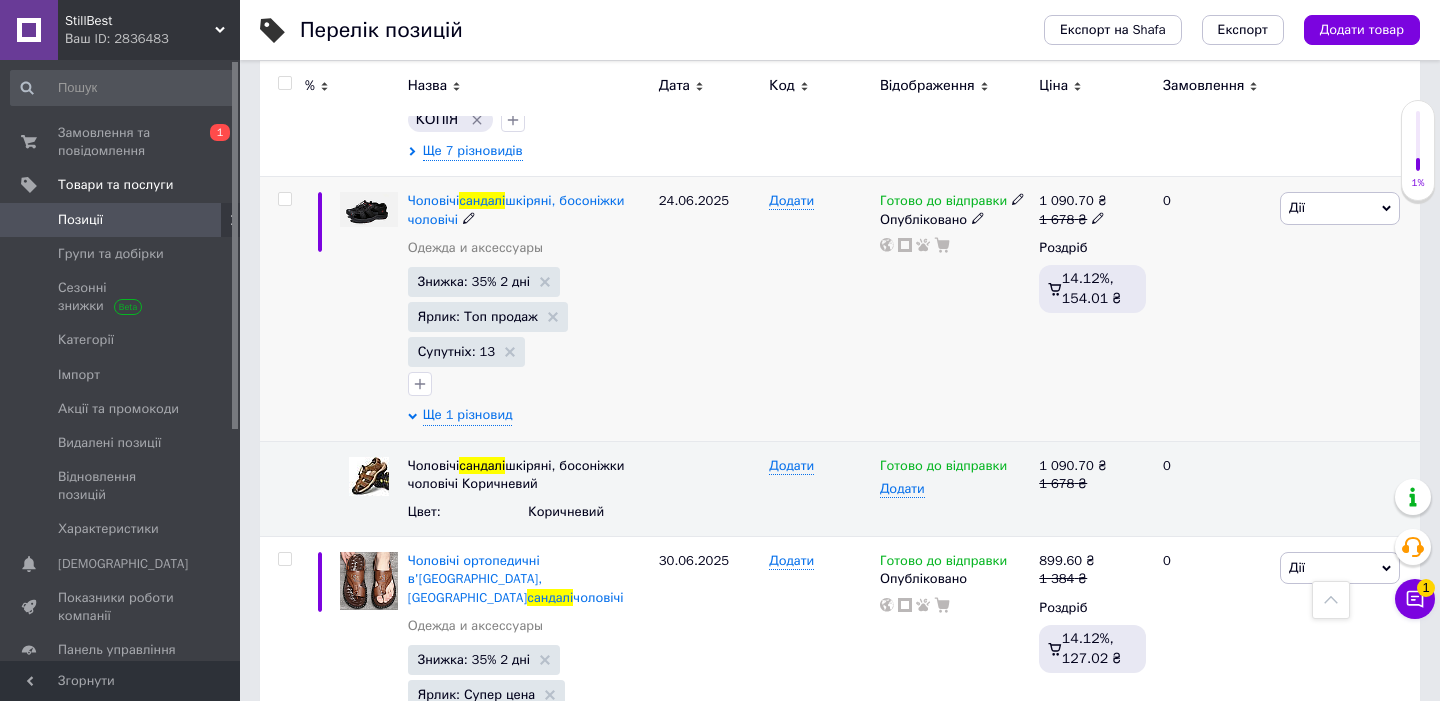 scroll, scrollTop: 1775, scrollLeft: 0, axis: vertical 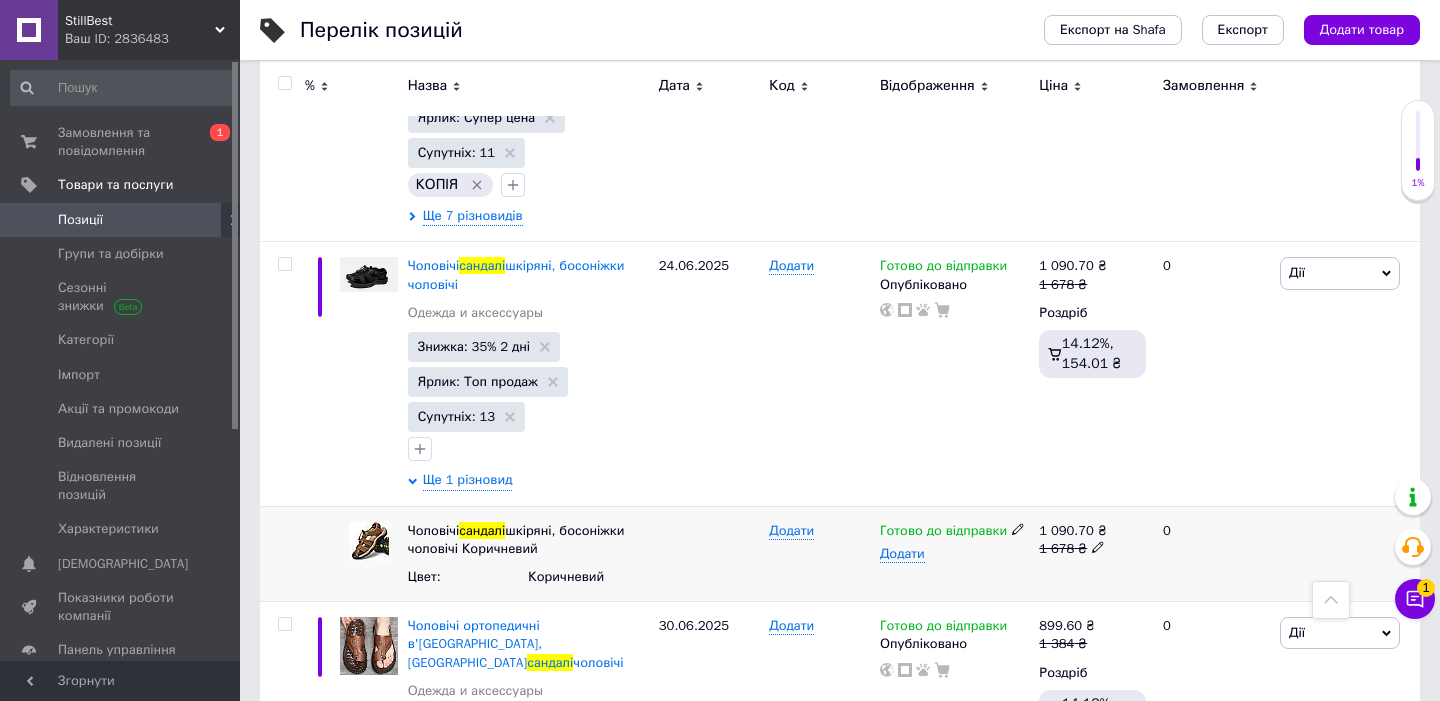 click 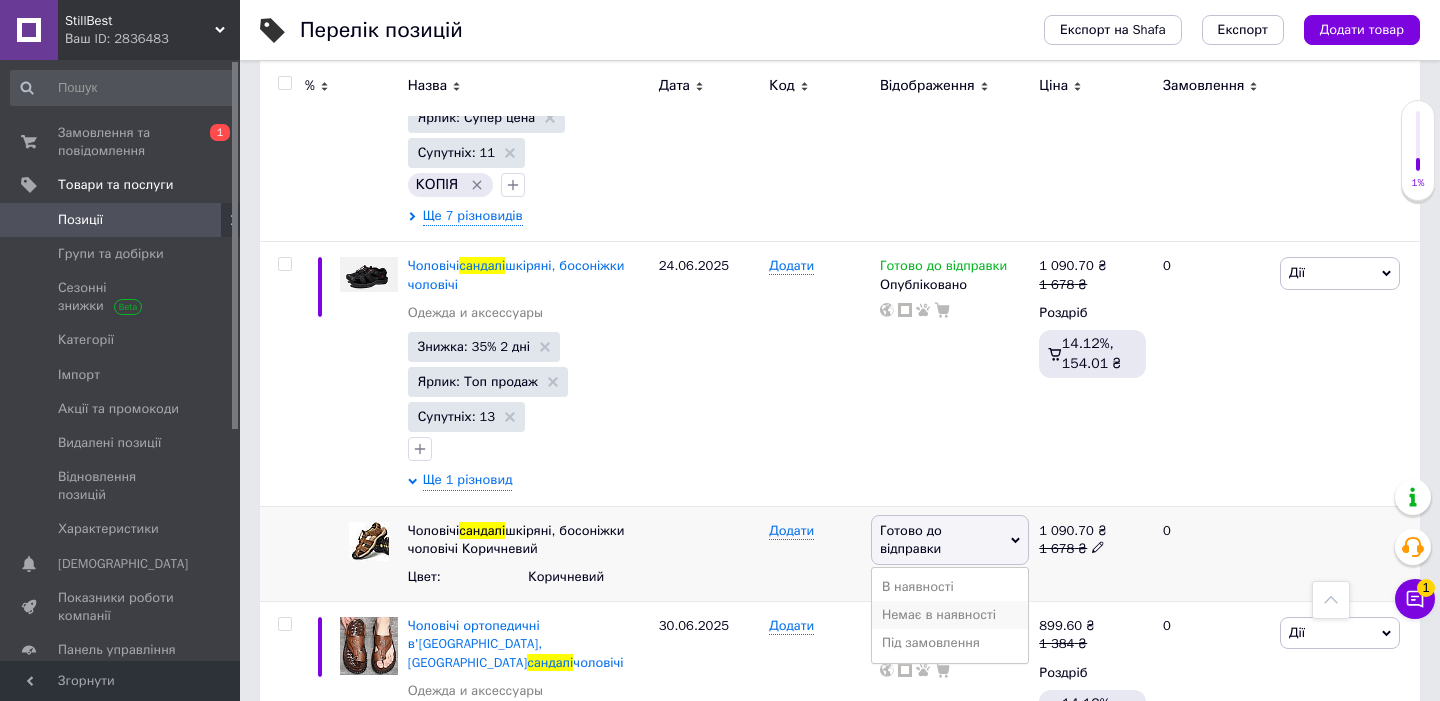 click on "Немає в наявності" at bounding box center [950, 615] 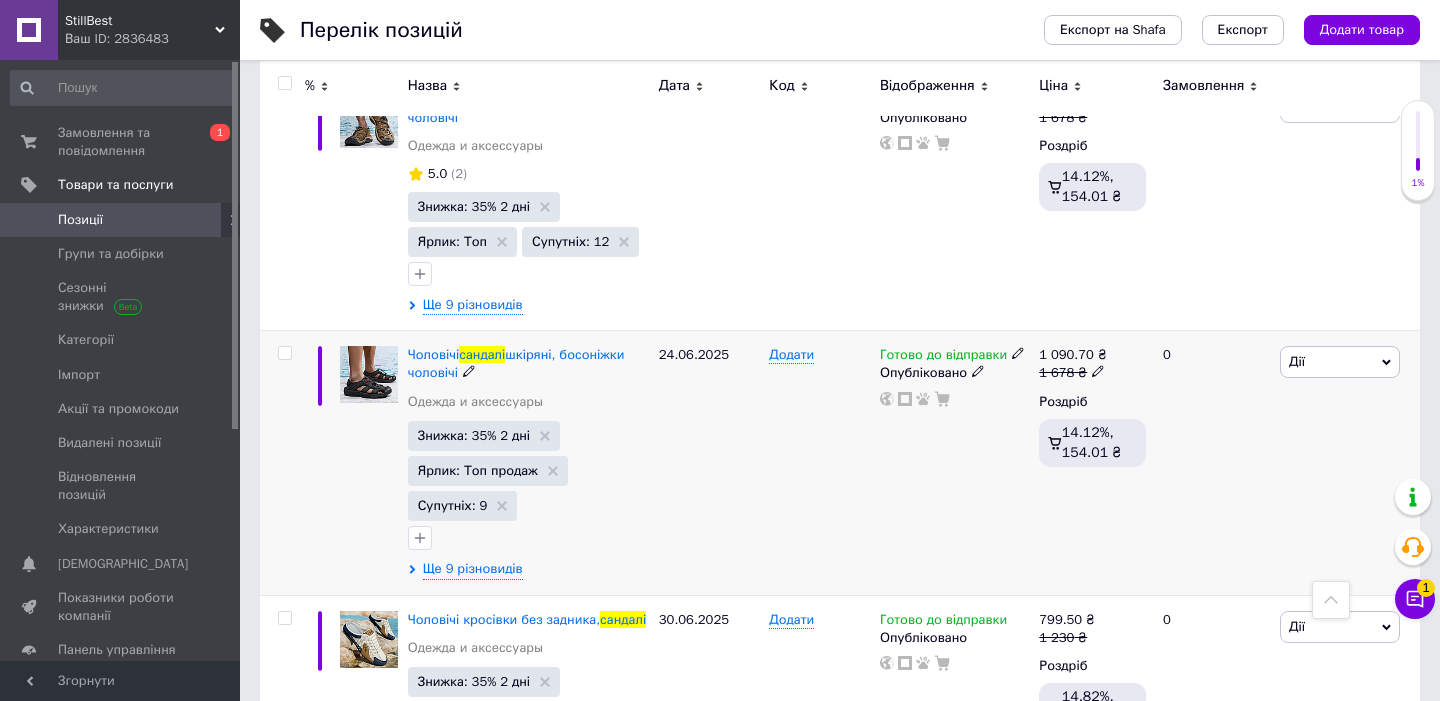 scroll, scrollTop: 644, scrollLeft: 0, axis: vertical 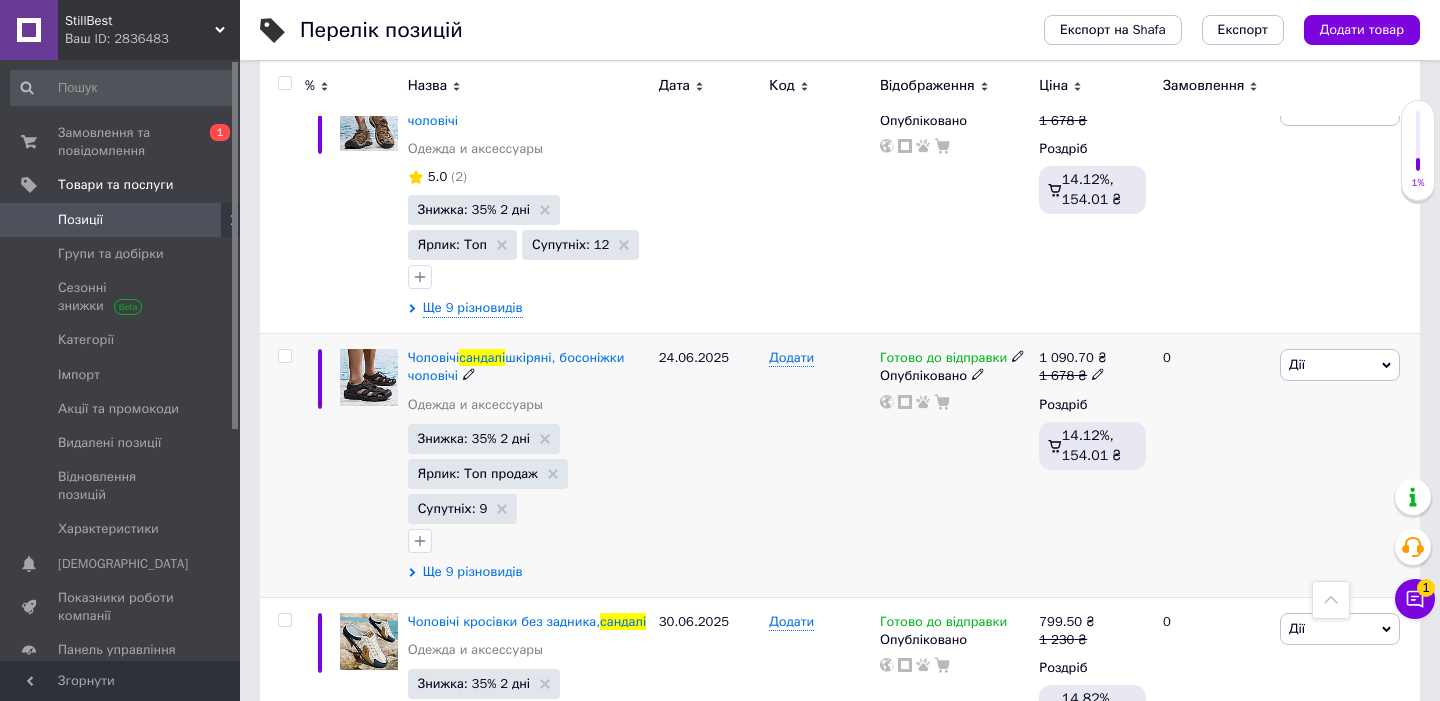 click on "Ще 9 різновидів" at bounding box center [473, 572] 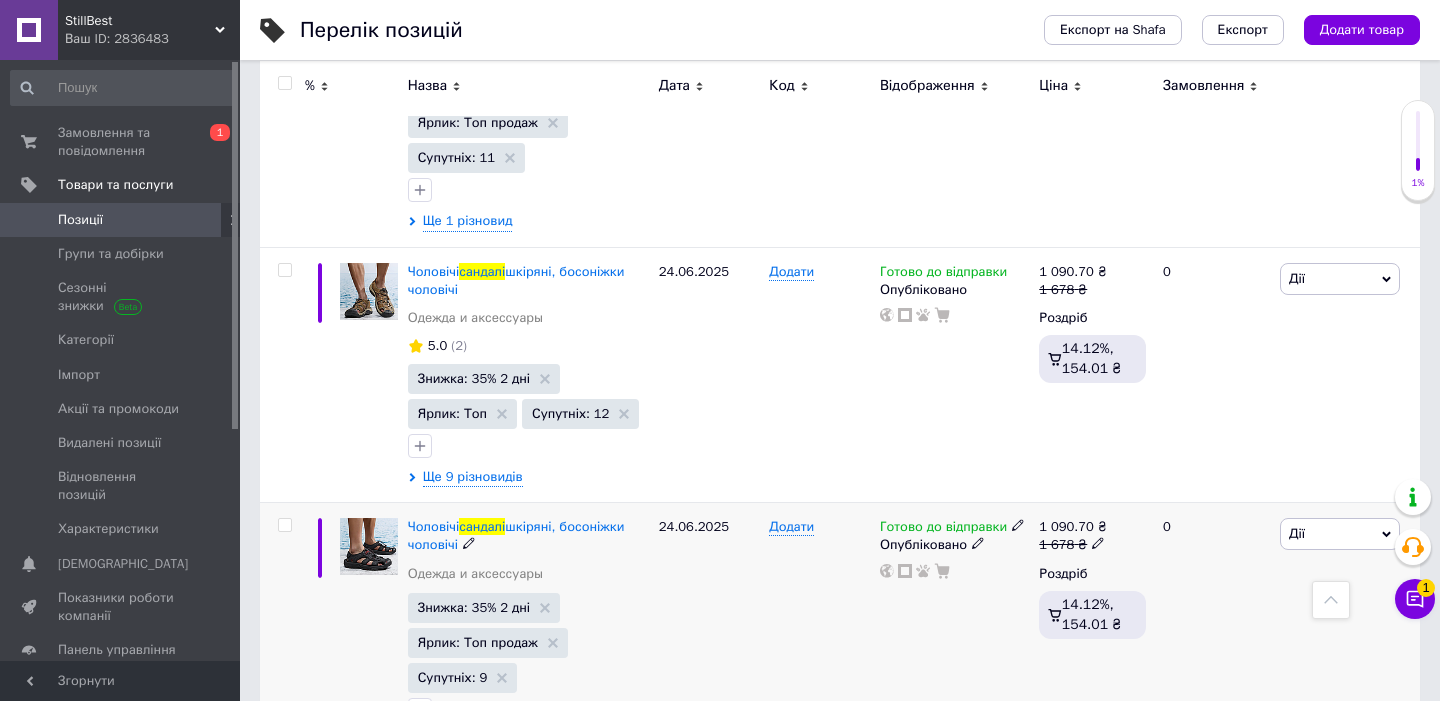 scroll, scrollTop: 449, scrollLeft: 0, axis: vertical 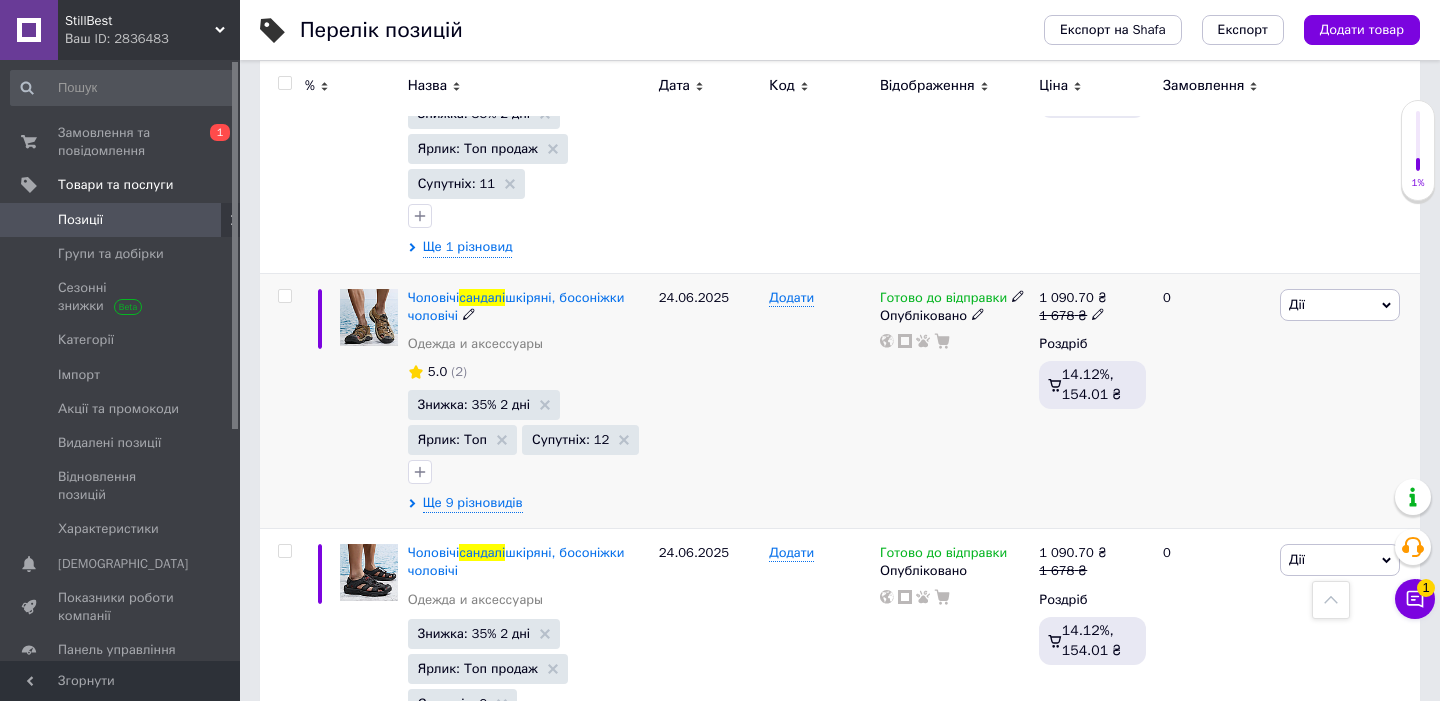 click on "Чоловічі  сандалі  шкіряні, босоніжки чоловічі Одежда и аксессуары 5.0 (2) Знижка: 35% 2 дні Ярлик: Топ Супутніх: 12 Ще 9 різновидів" at bounding box center (528, 401) 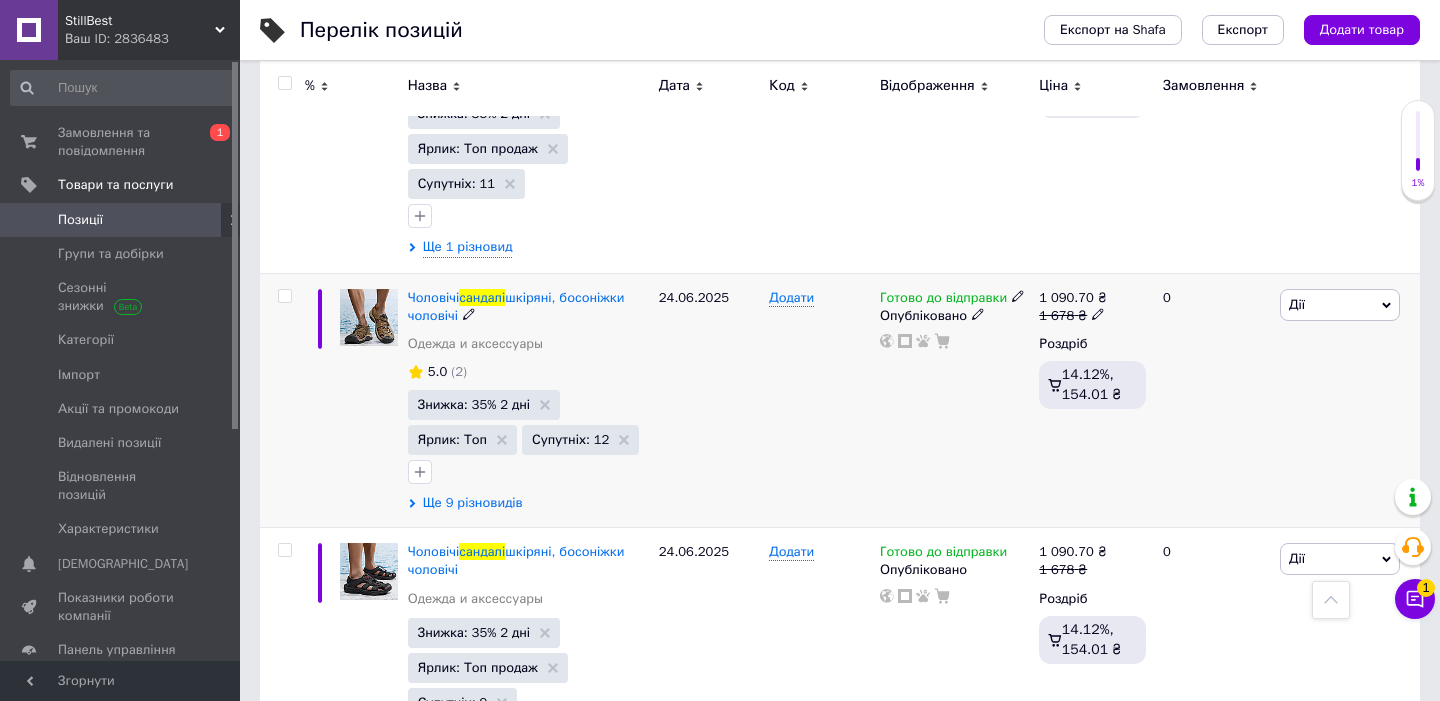 click on "Чоловічі  сандалі  шкіряні, босоніжки чоловічі Одежда и аксессуары 5.0 (2) Знижка: 35% 2 дні Ярлик: Топ Супутніх: 12 Ще 9 різновидів" at bounding box center [528, 400] 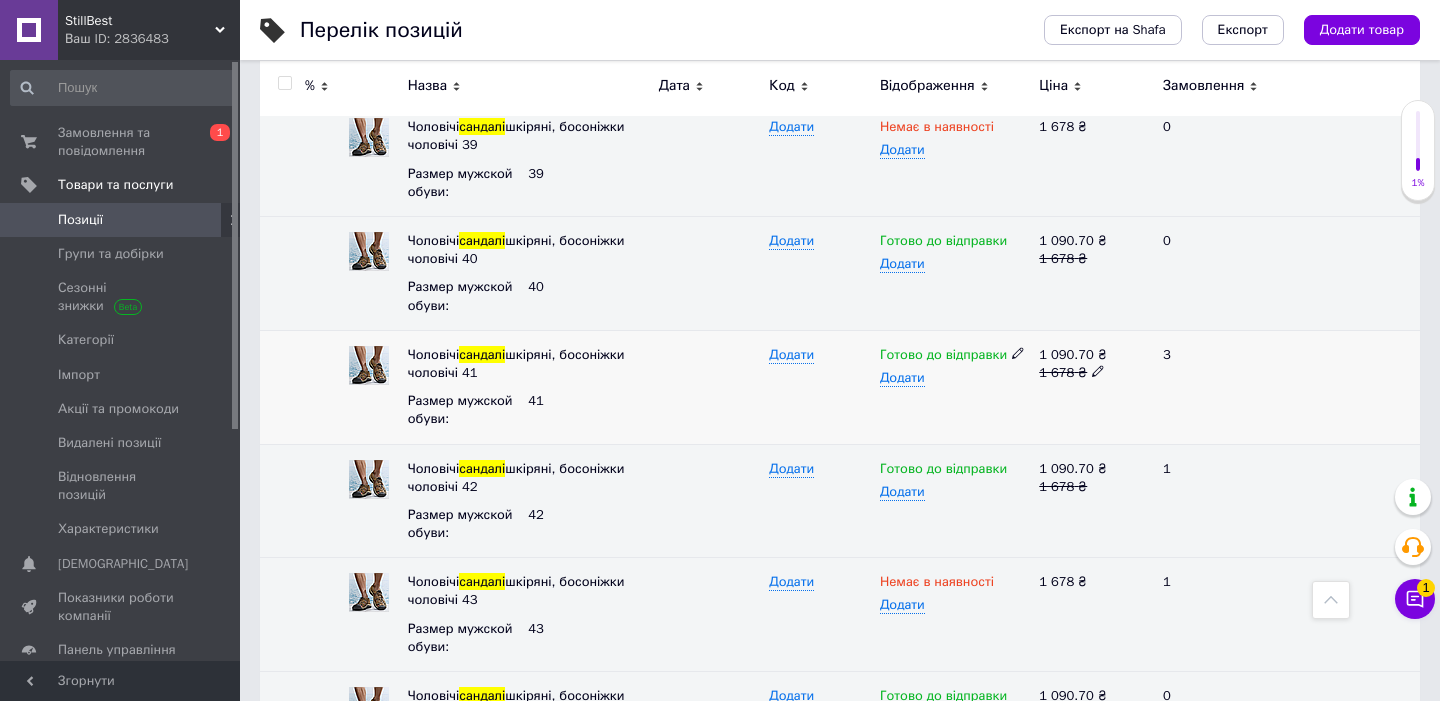 scroll, scrollTop: 876, scrollLeft: 0, axis: vertical 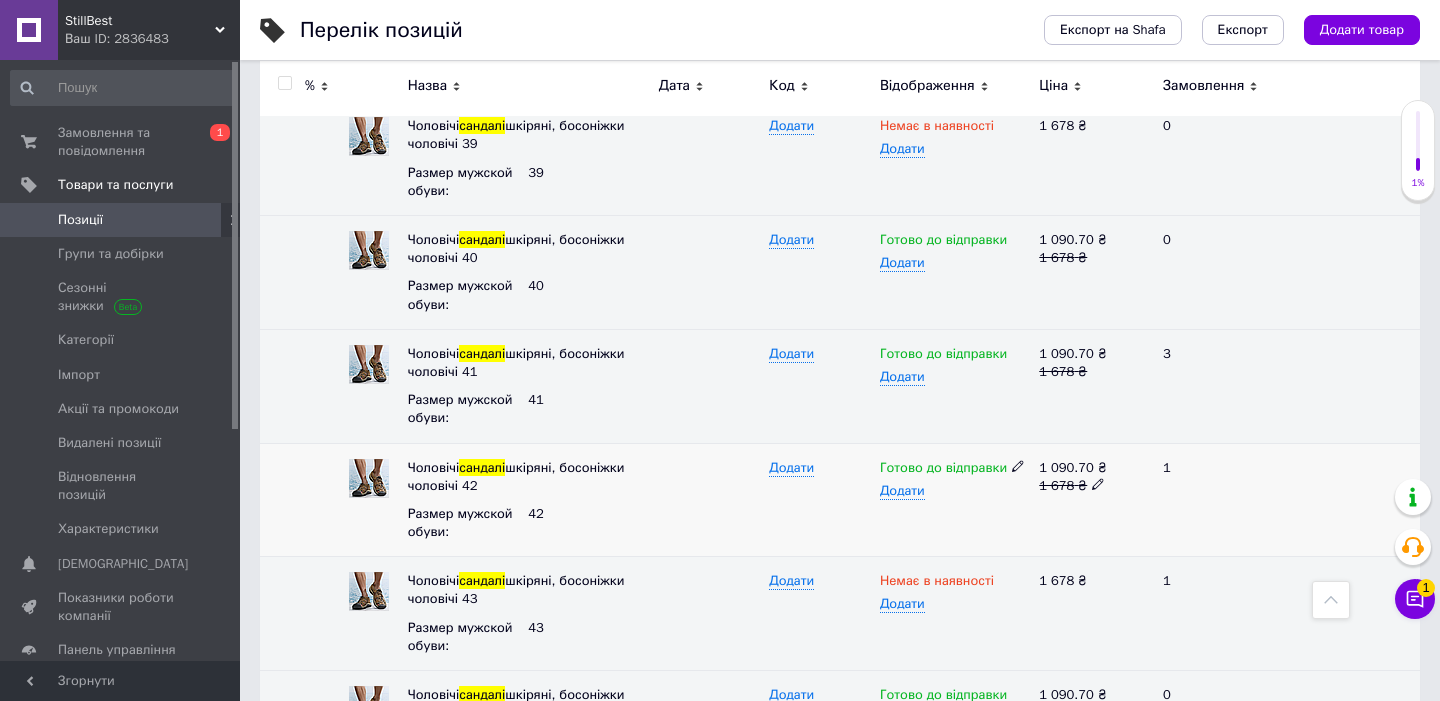 click 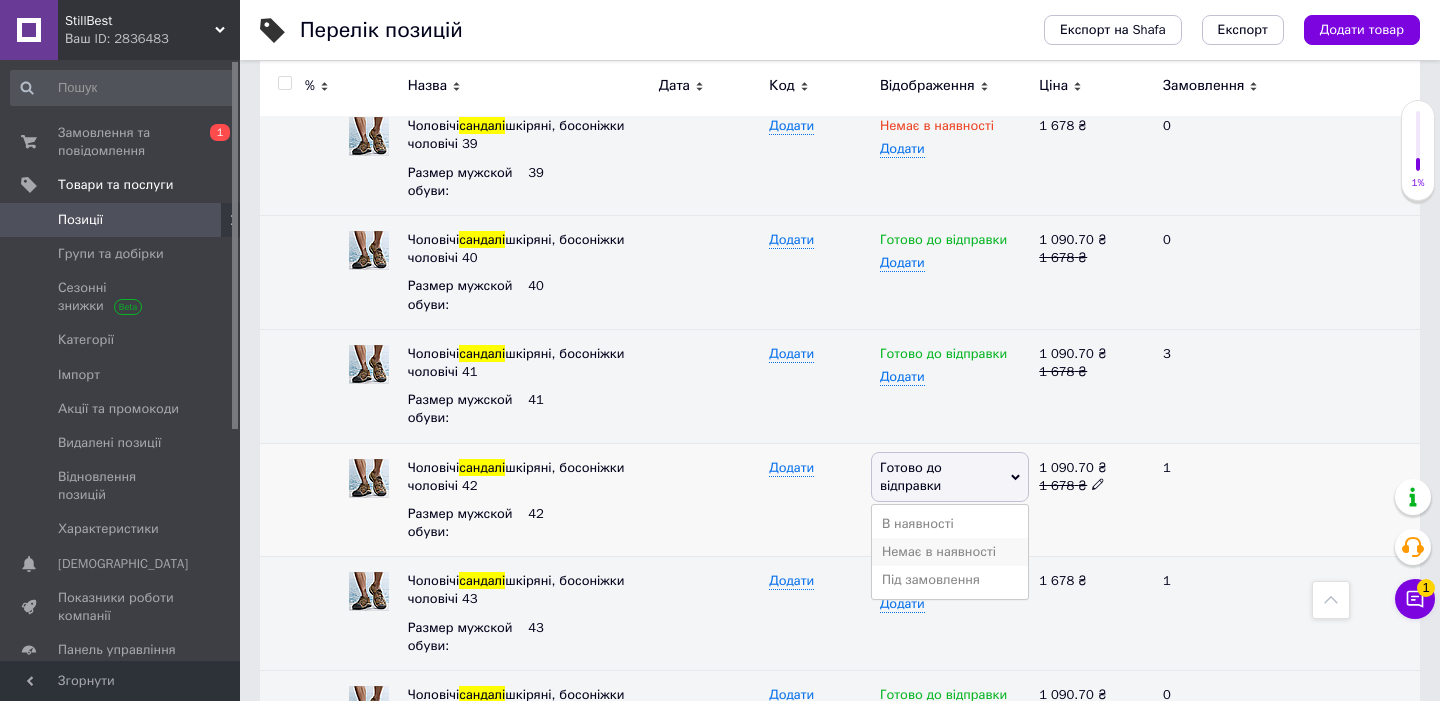 click on "Немає в наявності" at bounding box center [950, 552] 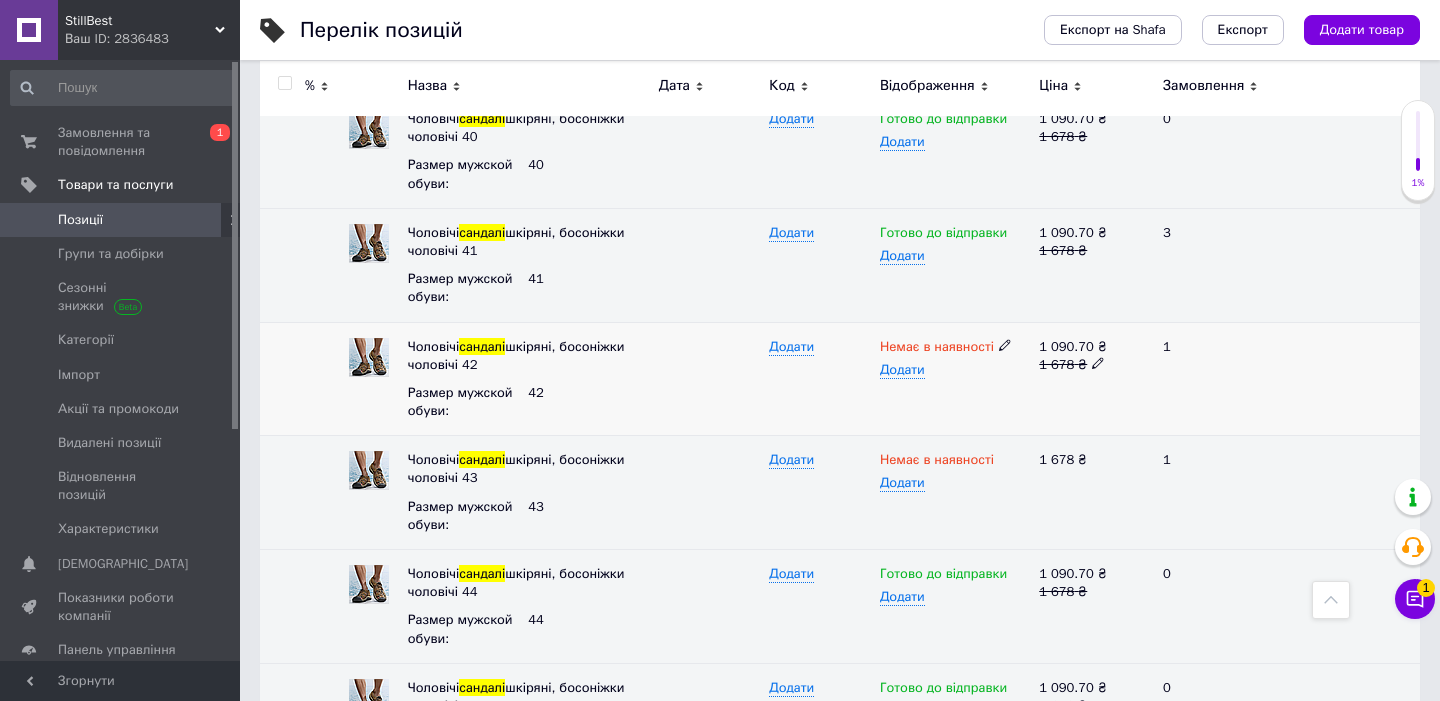 scroll, scrollTop: 998, scrollLeft: 0, axis: vertical 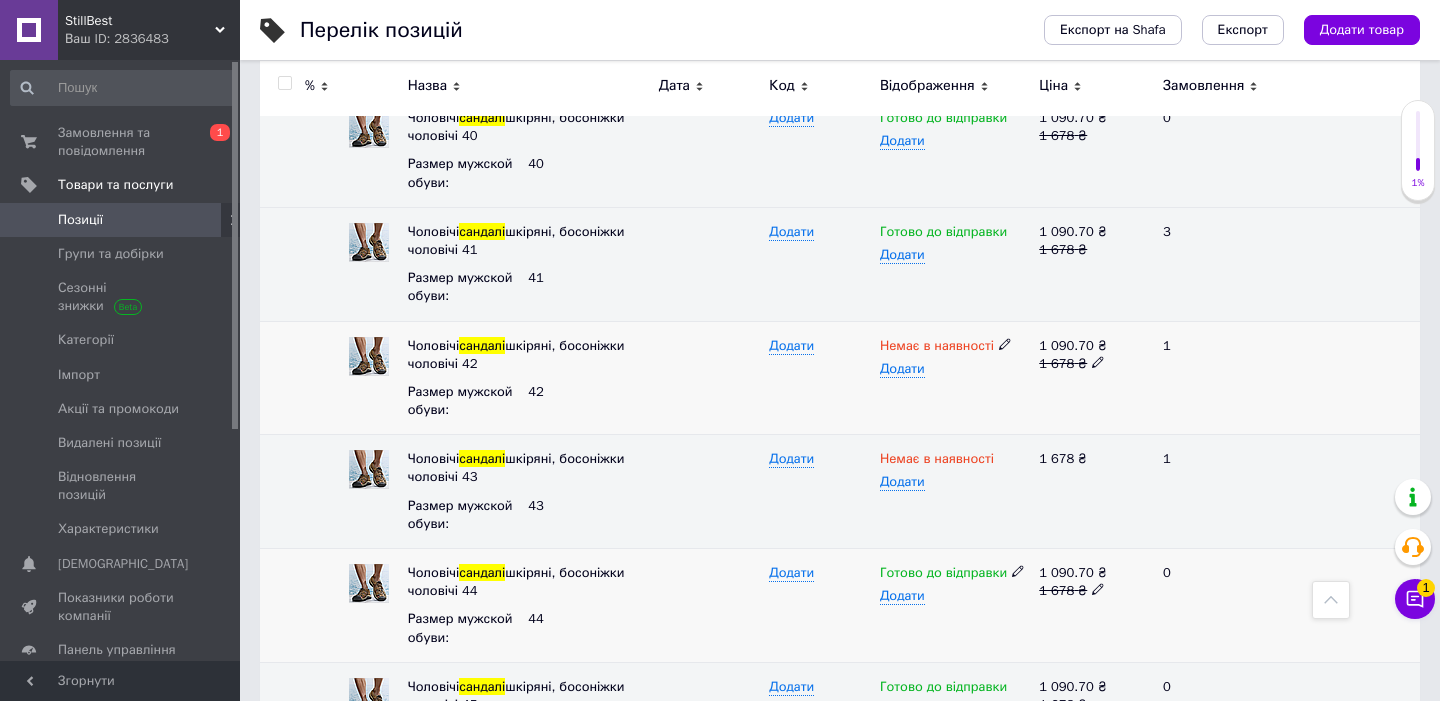 click 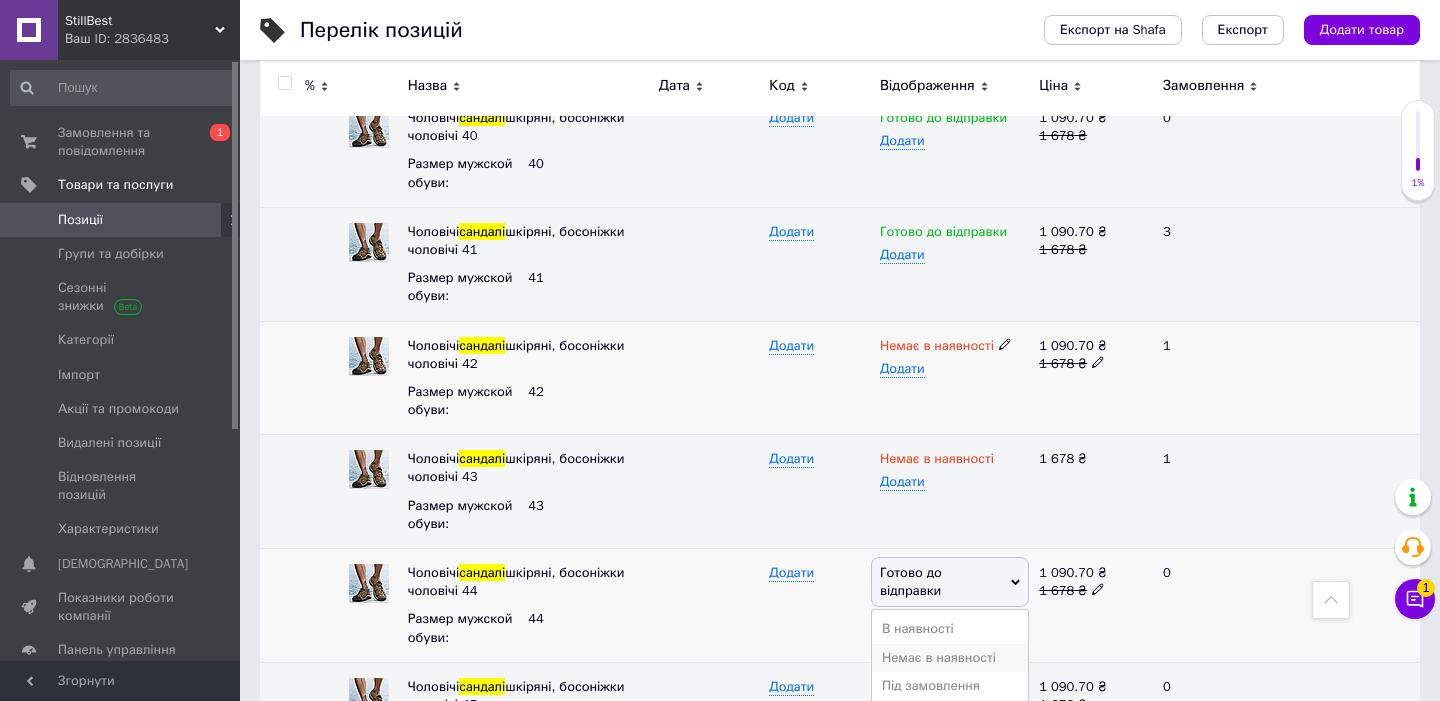 click on "Немає в наявності" at bounding box center [950, 658] 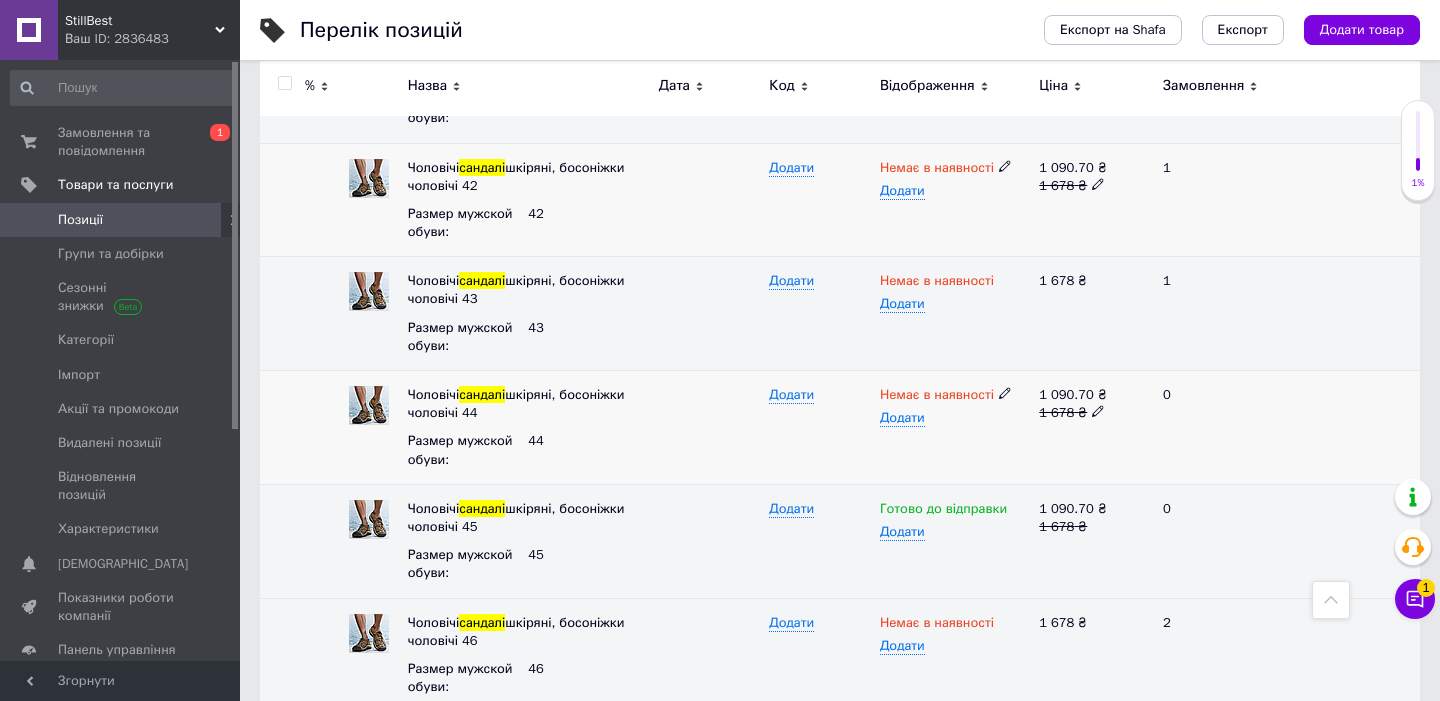scroll, scrollTop: 1200, scrollLeft: 0, axis: vertical 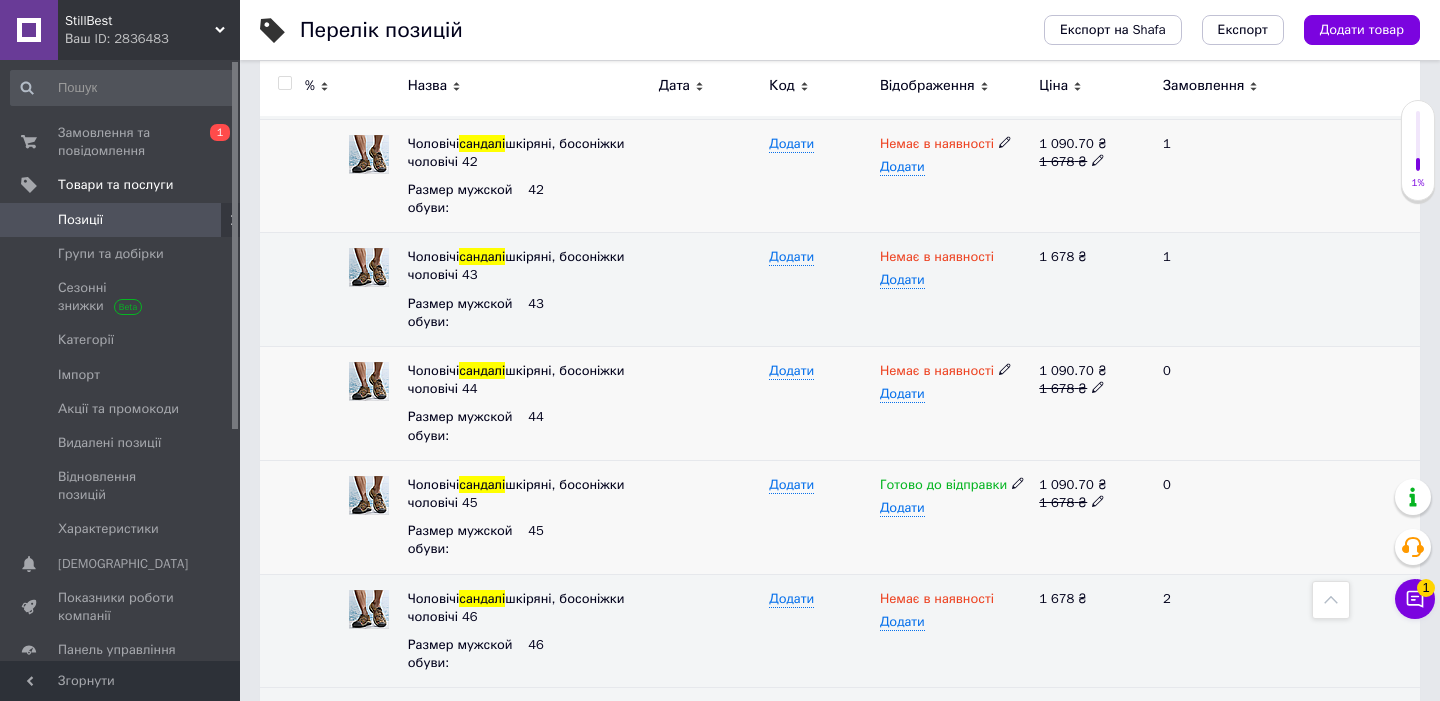 click 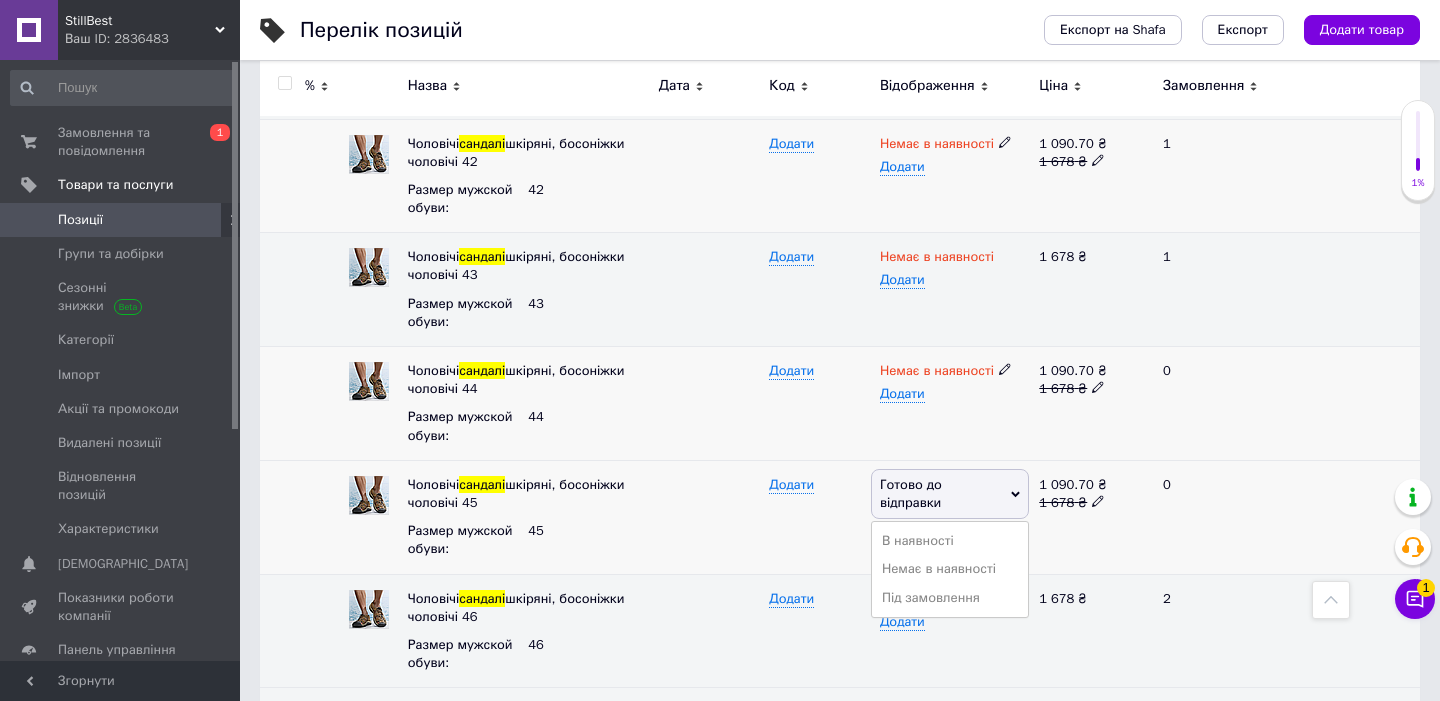 click on "Додати" at bounding box center (819, 517) 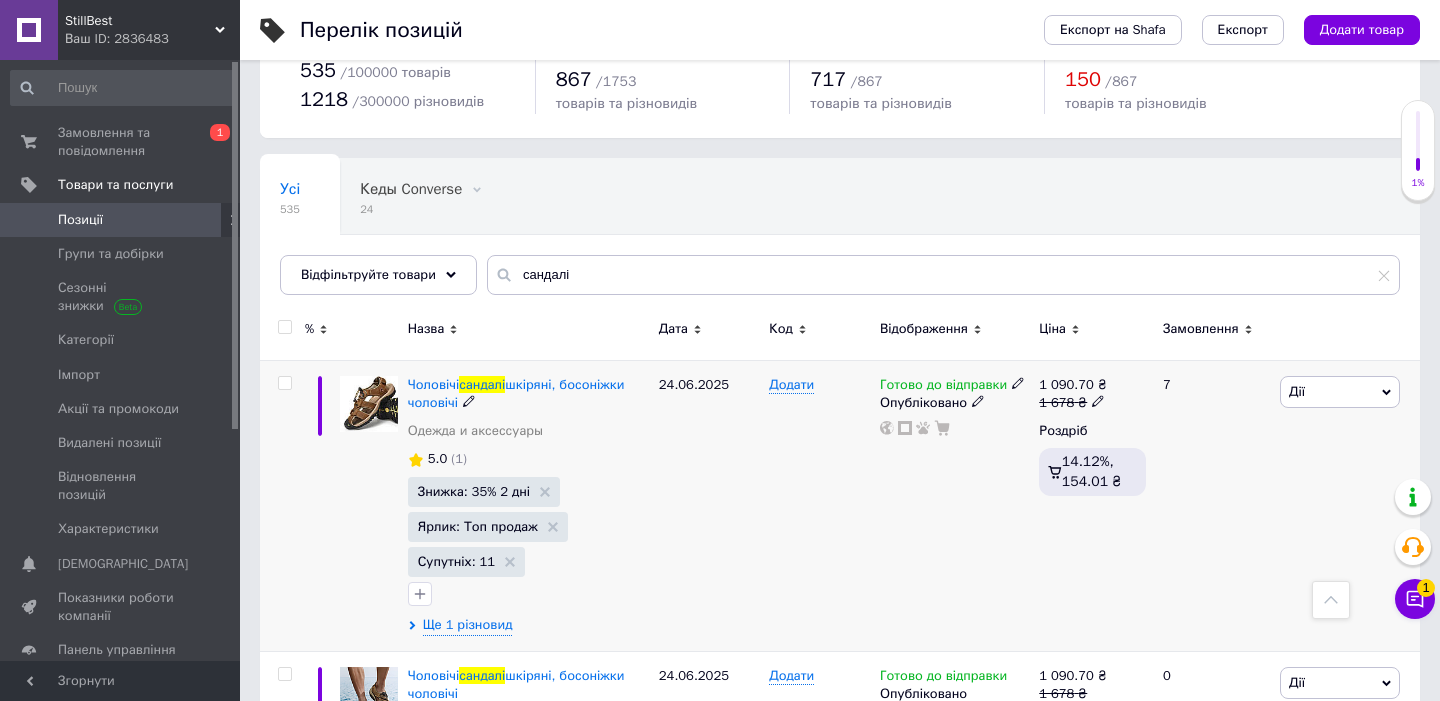 scroll, scrollTop: 72, scrollLeft: 0, axis: vertical 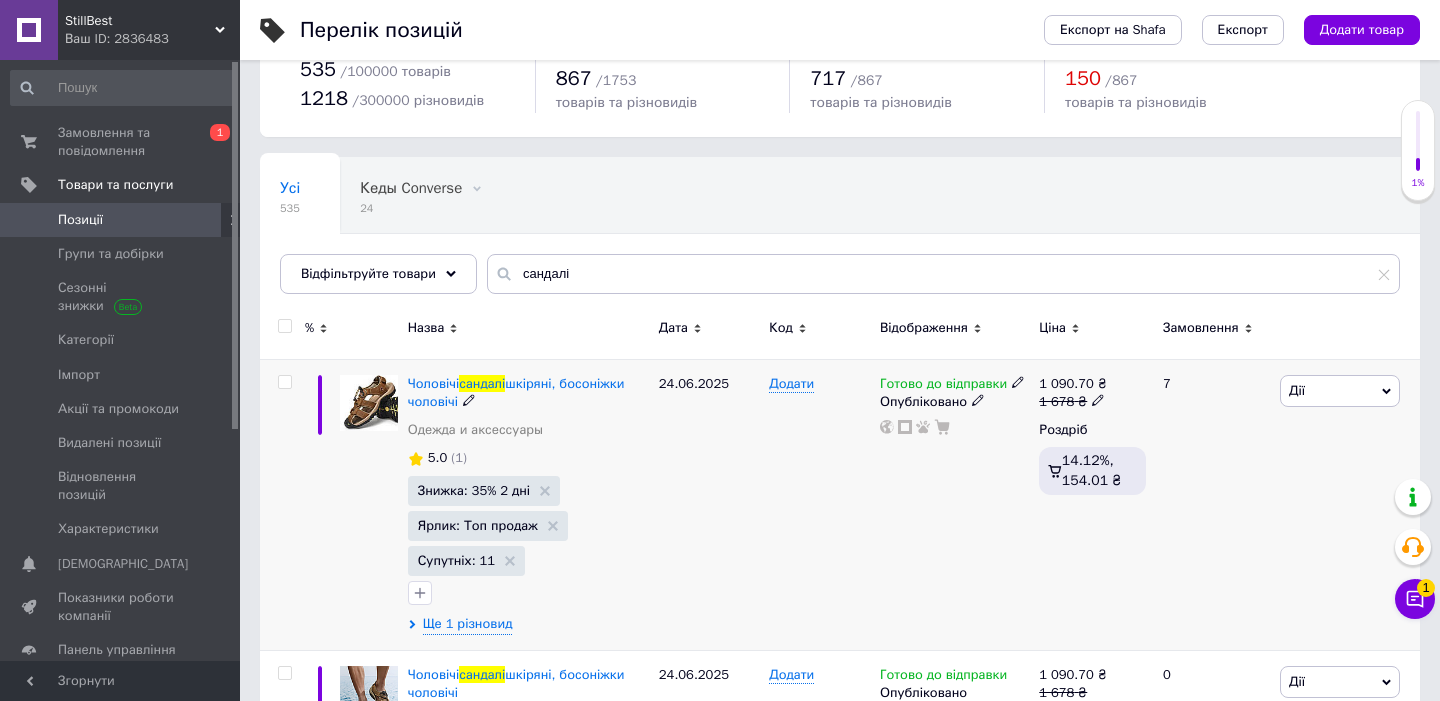 click on "Дії" at bounding box center (1340, 391) 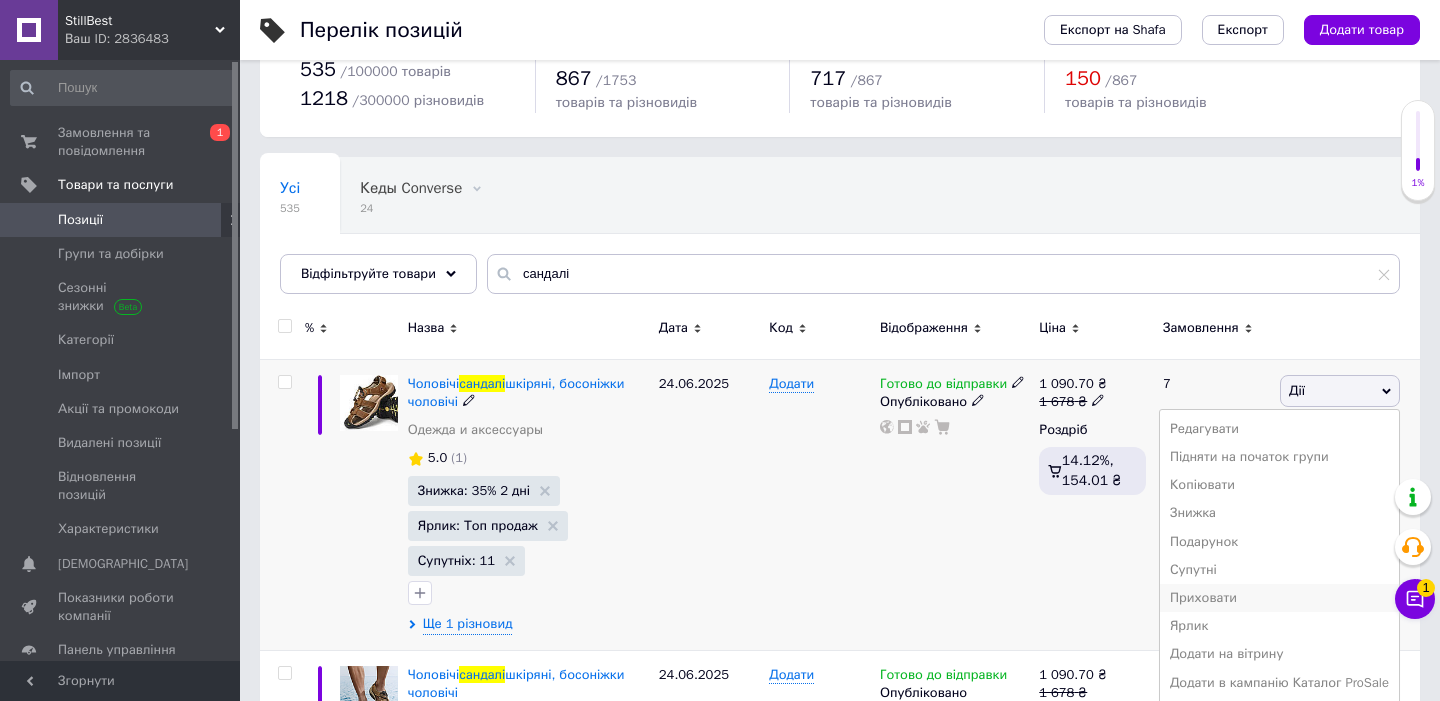 click on "Приховати" at bounding box center (1279, 598) 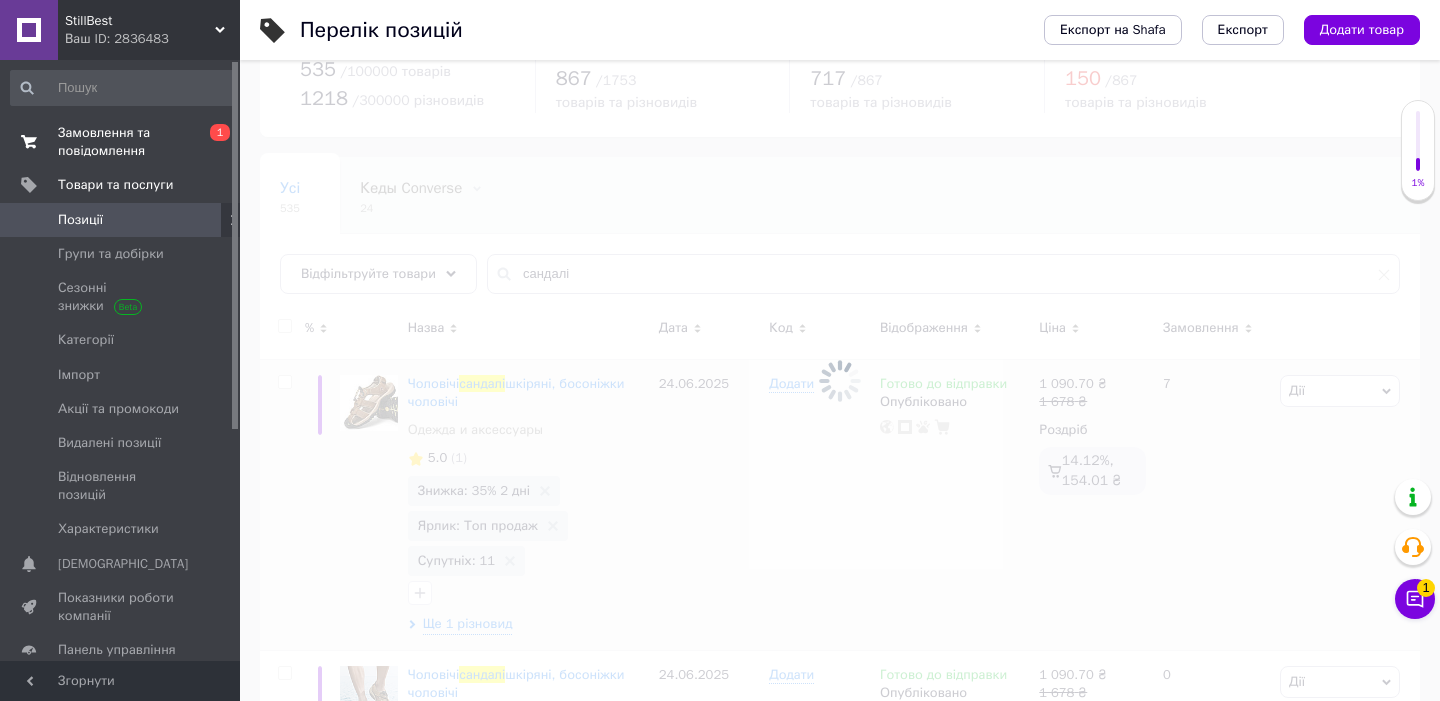 click on "Замовлення та повідомлення 0 1" at bounding box center (123, 142) 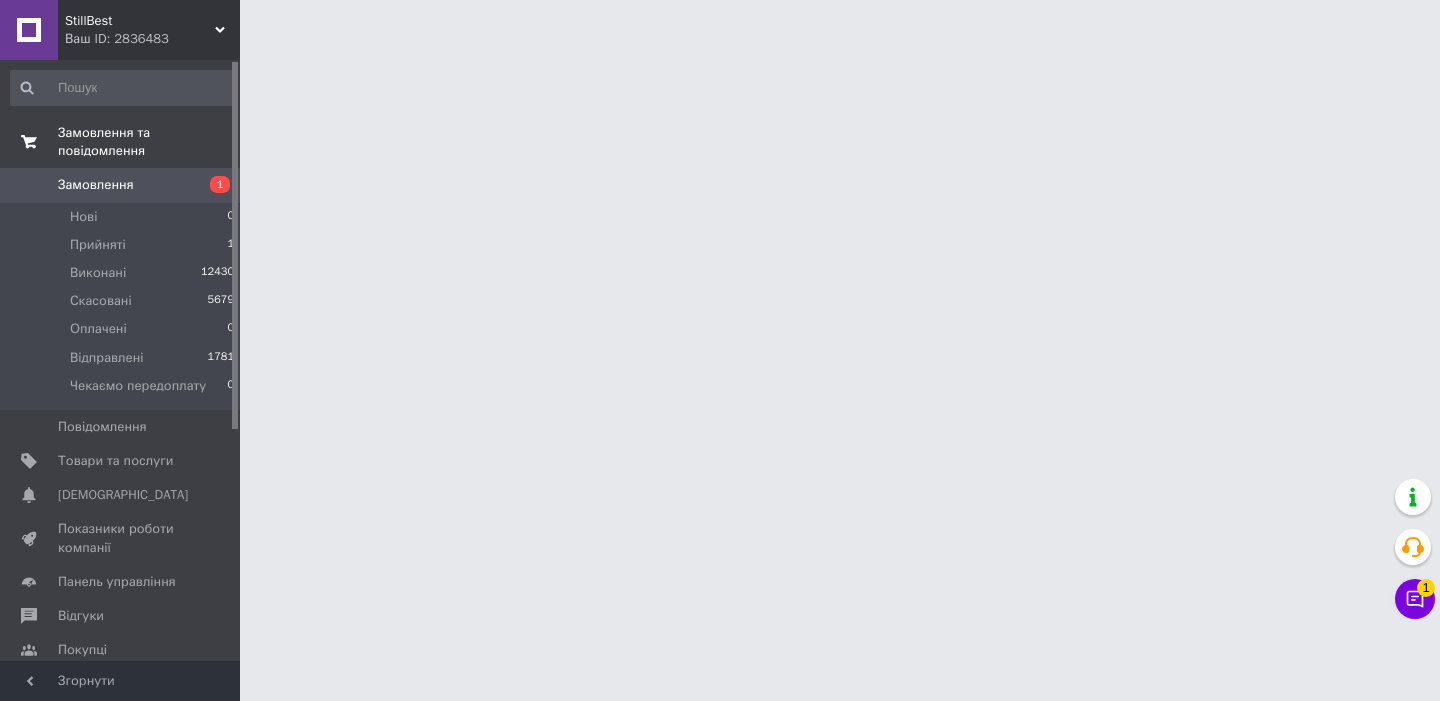 scroll, scrollTop: 0, scrollLeft: 0, axis: both 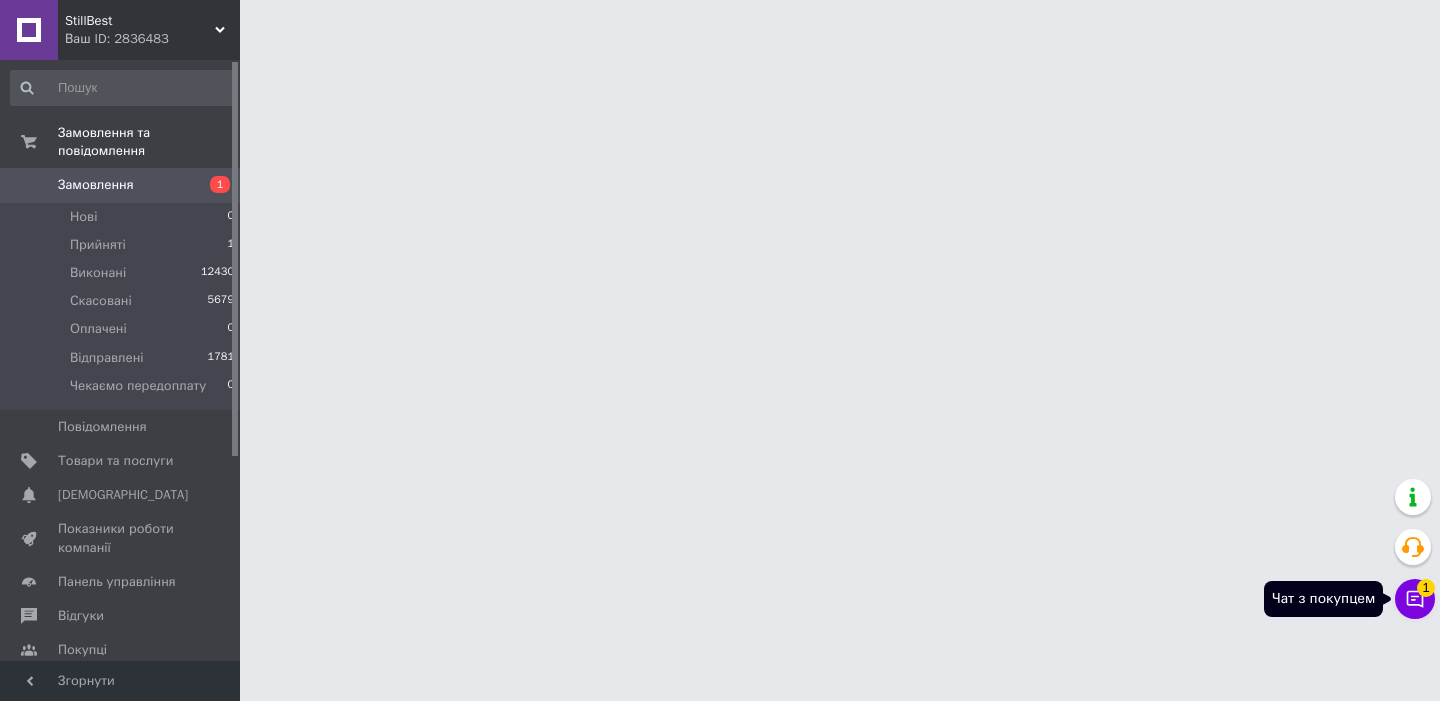 click on "Чат з покупцем 1" at bounding box center [1415, 599] 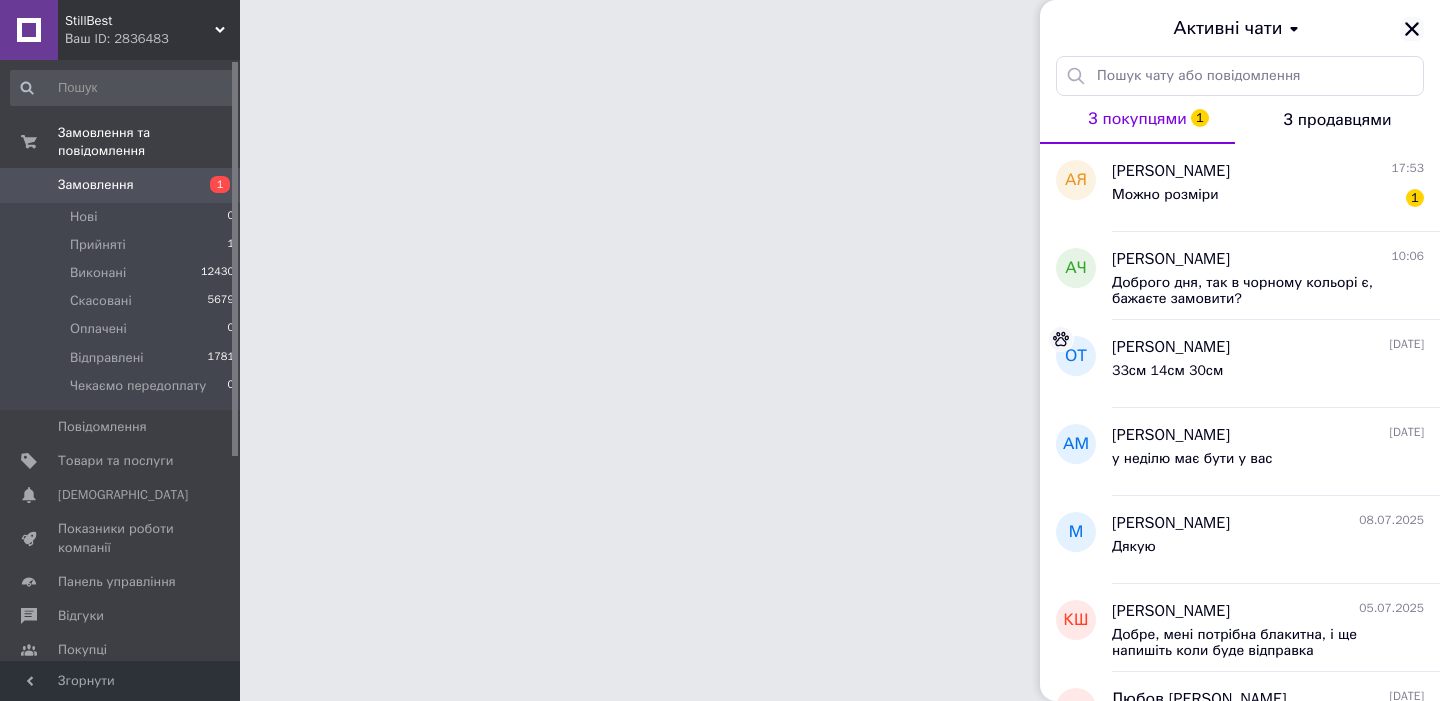 click 